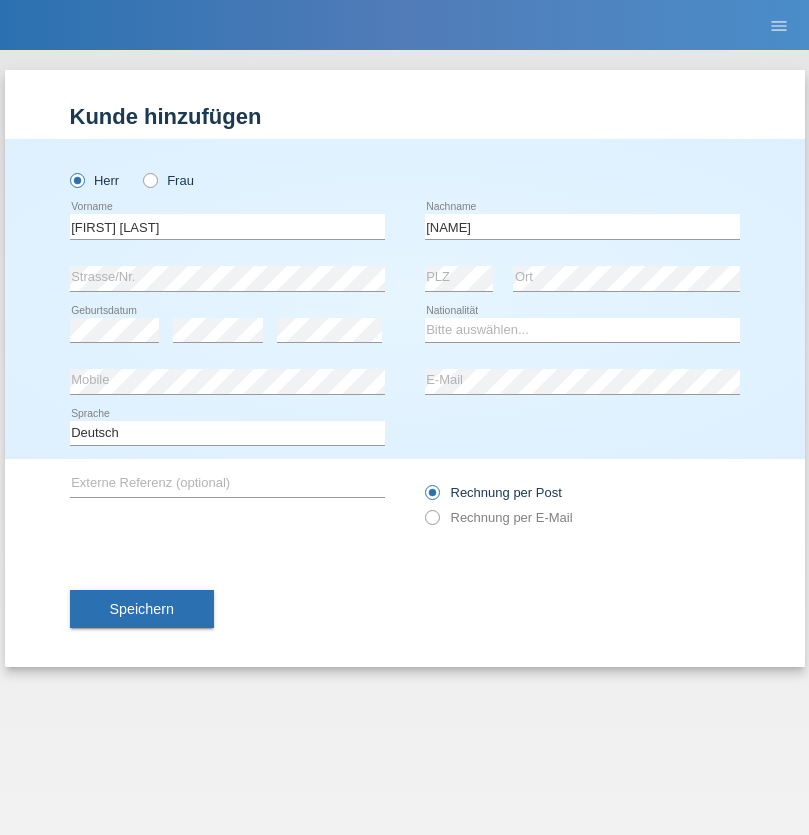 scroll, scrollTop: 0, scrollLeft: 0, axis: both 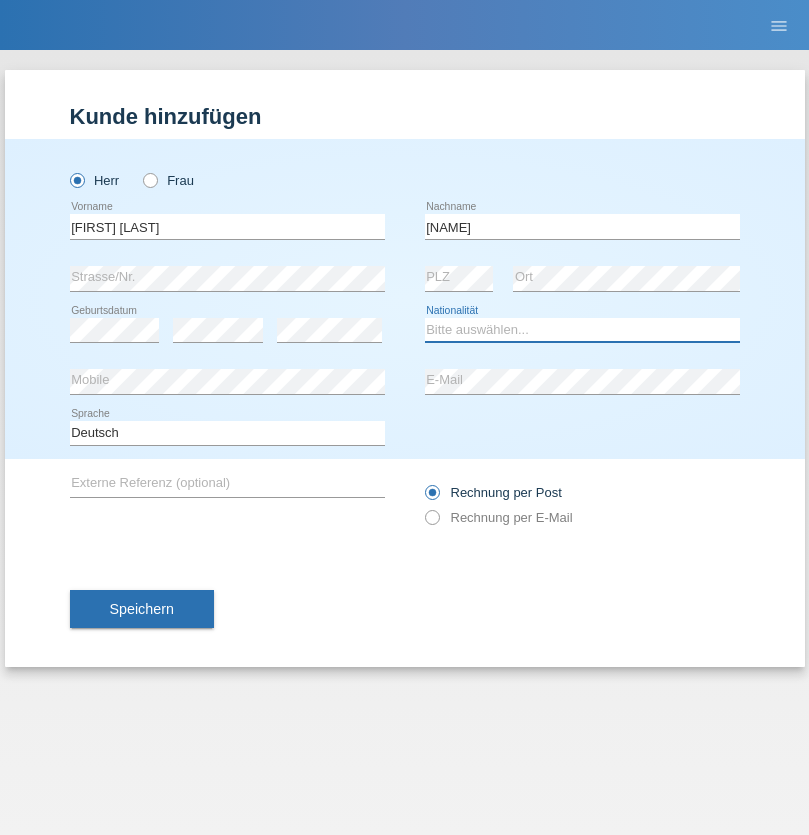 select on "TN" 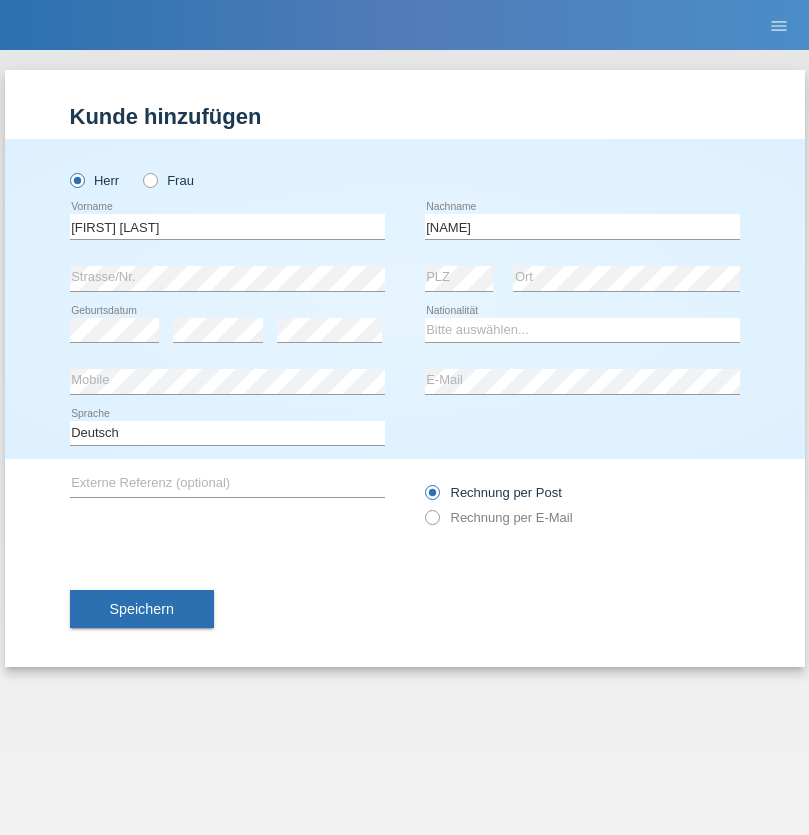 select on "C" 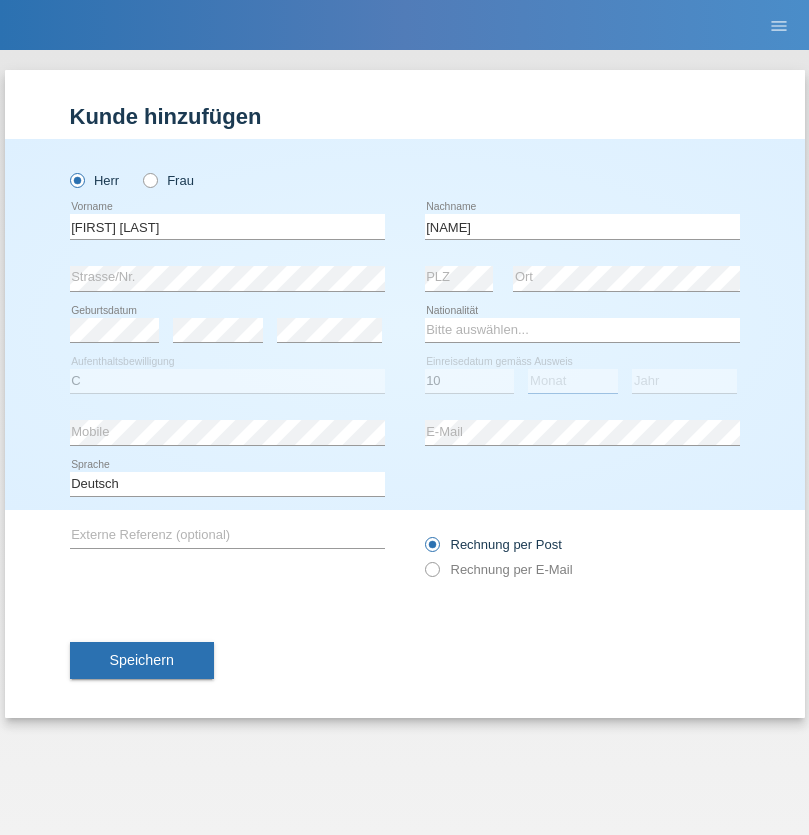 select on "07" 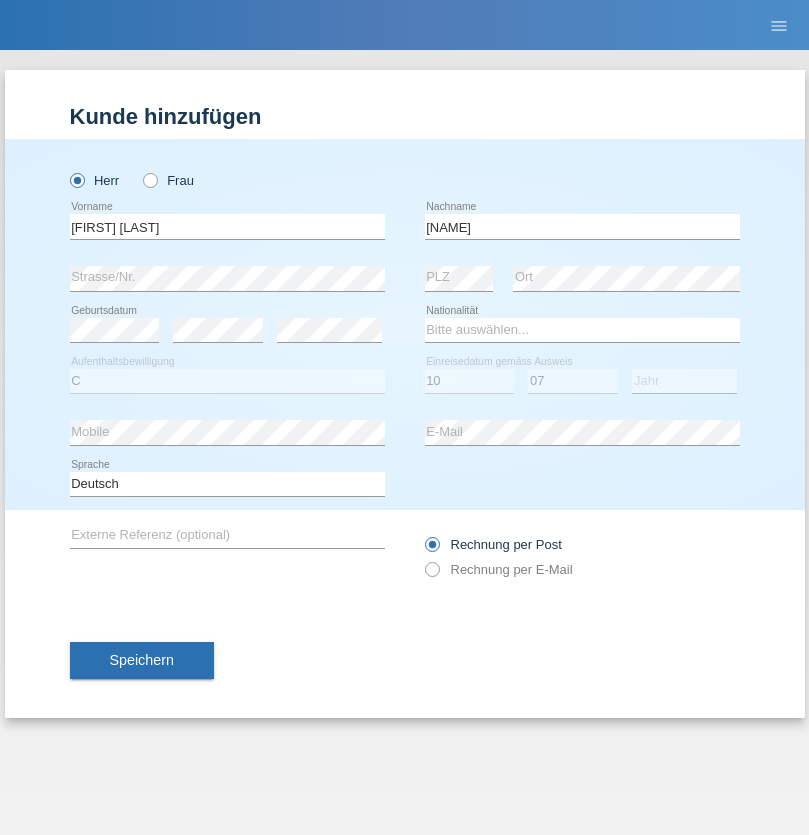 select on "2012" 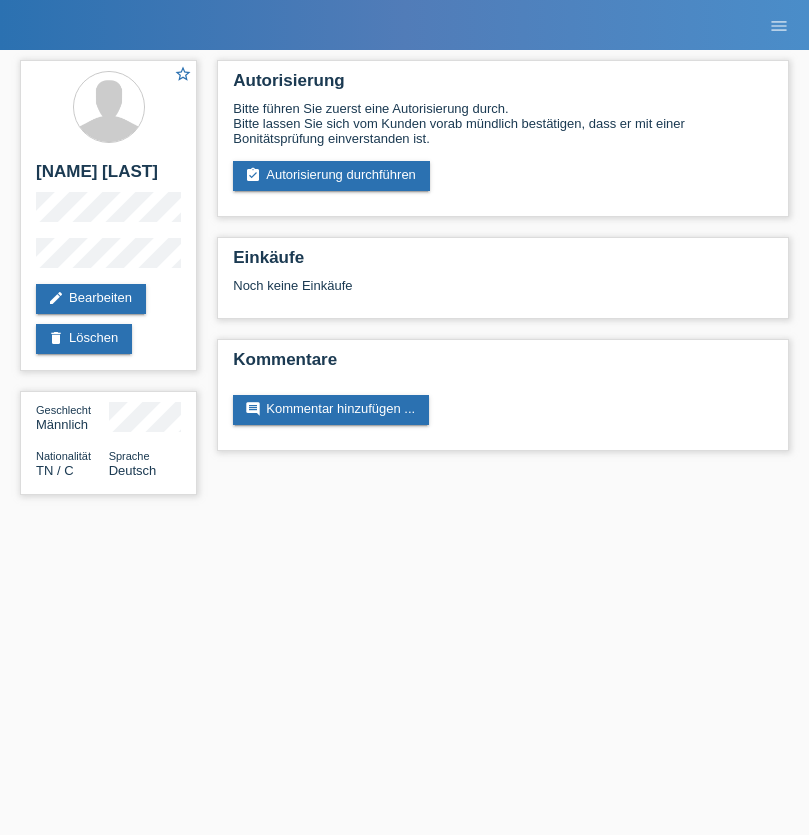 scroll, scrollTop: 0, scrollLeft: 0, axis: both 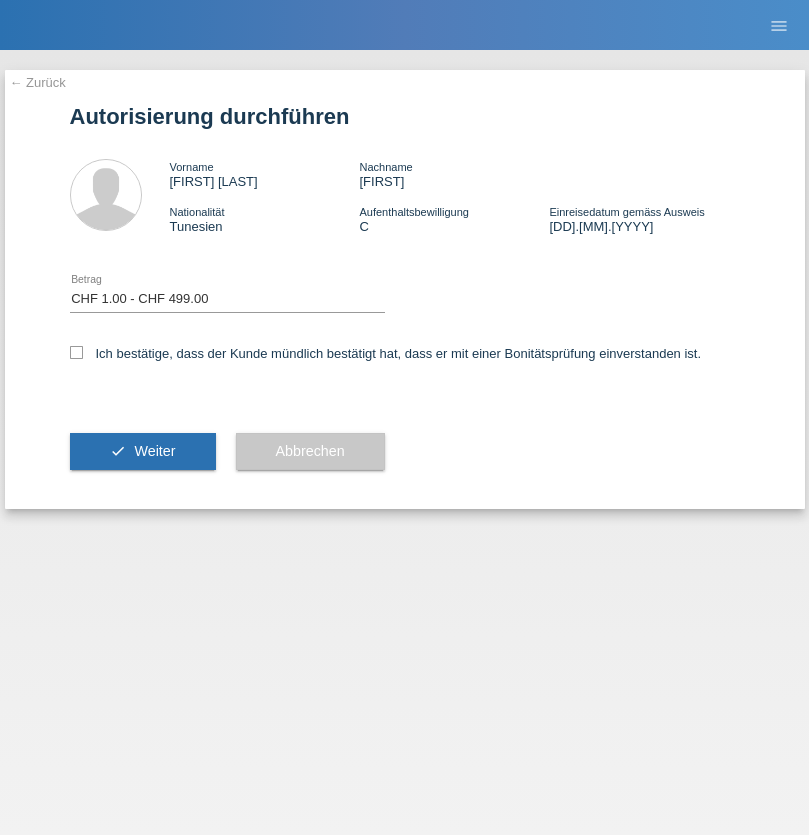 select on "1" 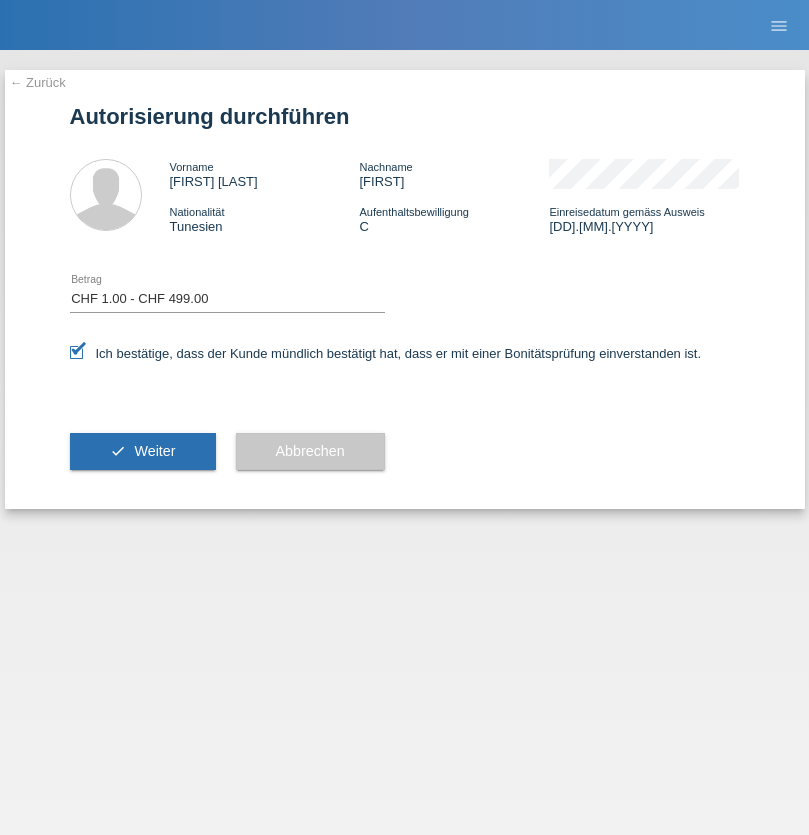 scroll, scrollTop: 0, scrollLeft: 0, axis: both 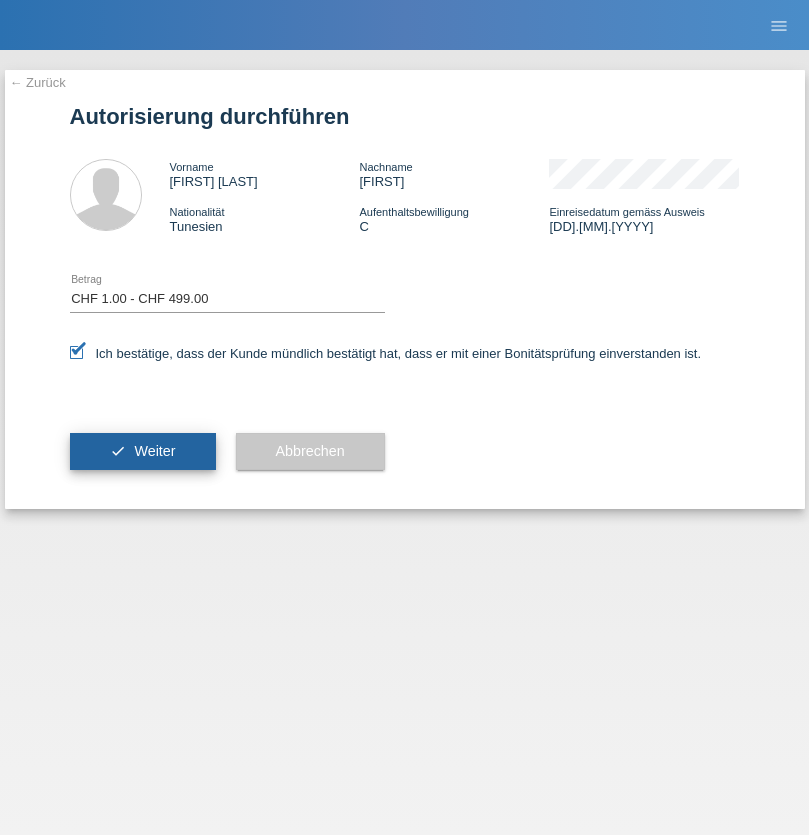 click on "Weiter" at bounding box center (154, 451) 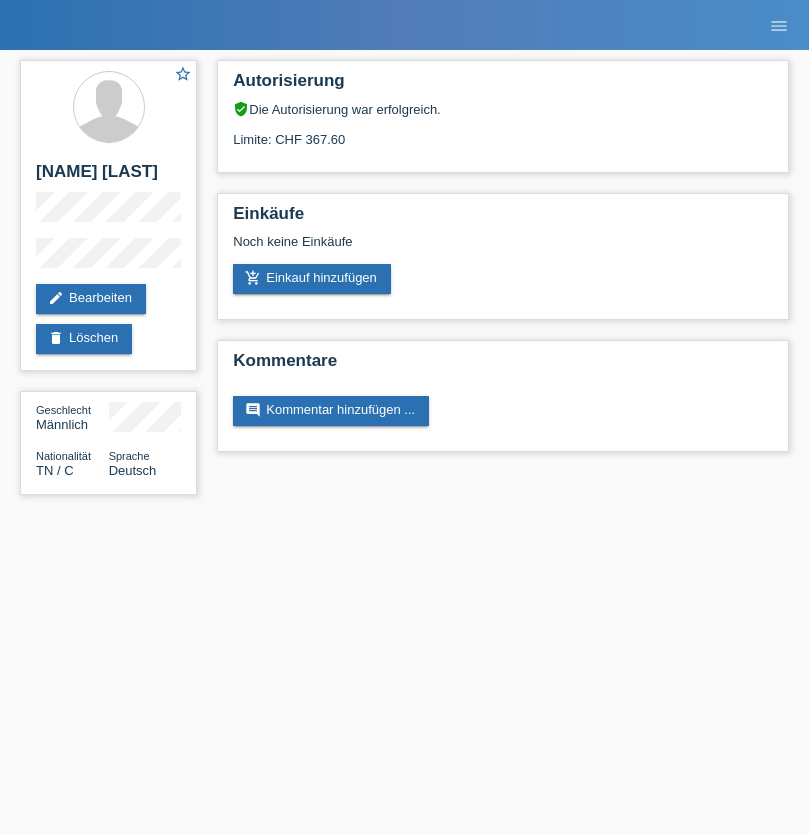 scroll, scrollTop: 0, scrollLeft: 0, axis: both 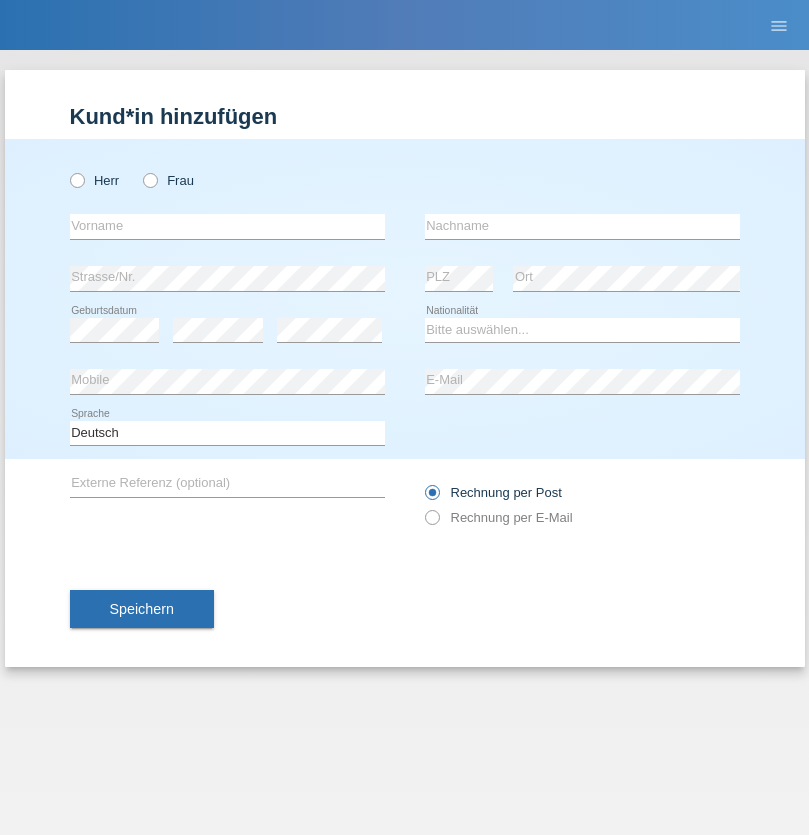 radio on "true" 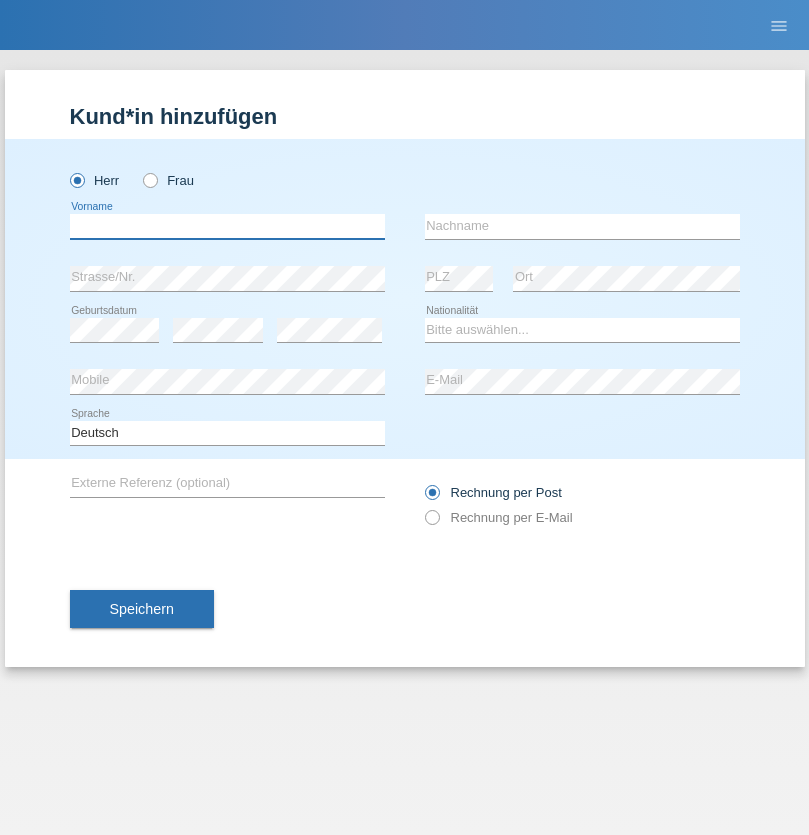 click at bounding box center (227, 226) 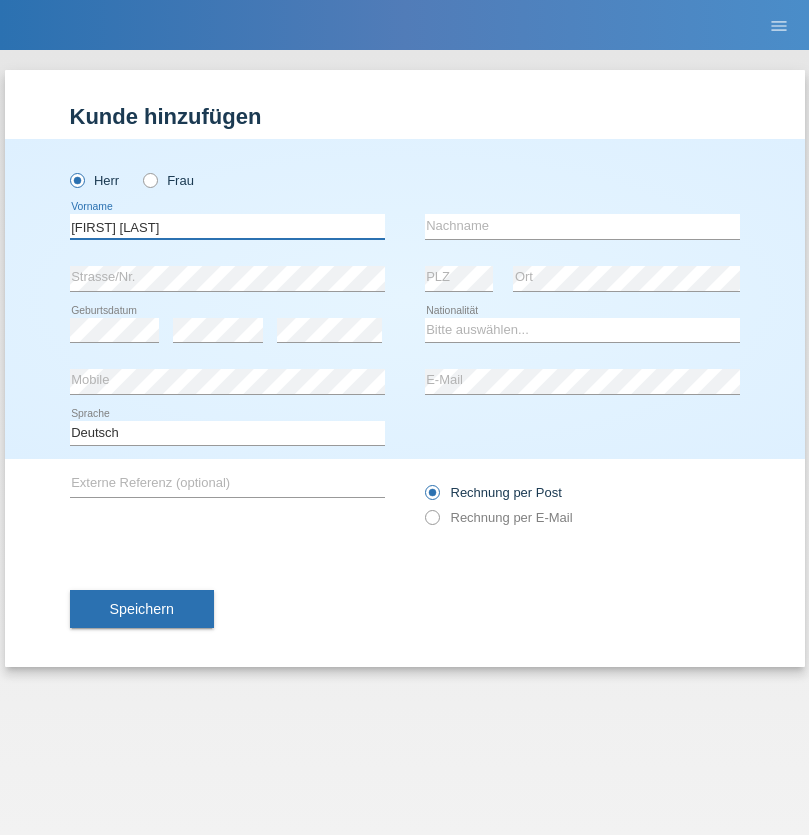 type on "Ben belgacem" 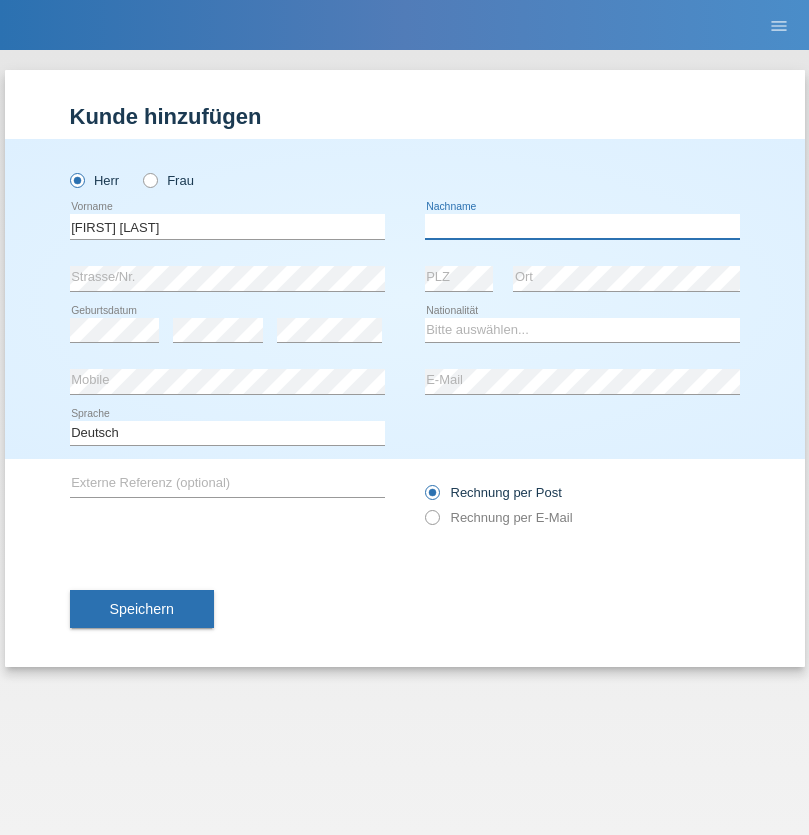 click at bounding box center (582, 226) 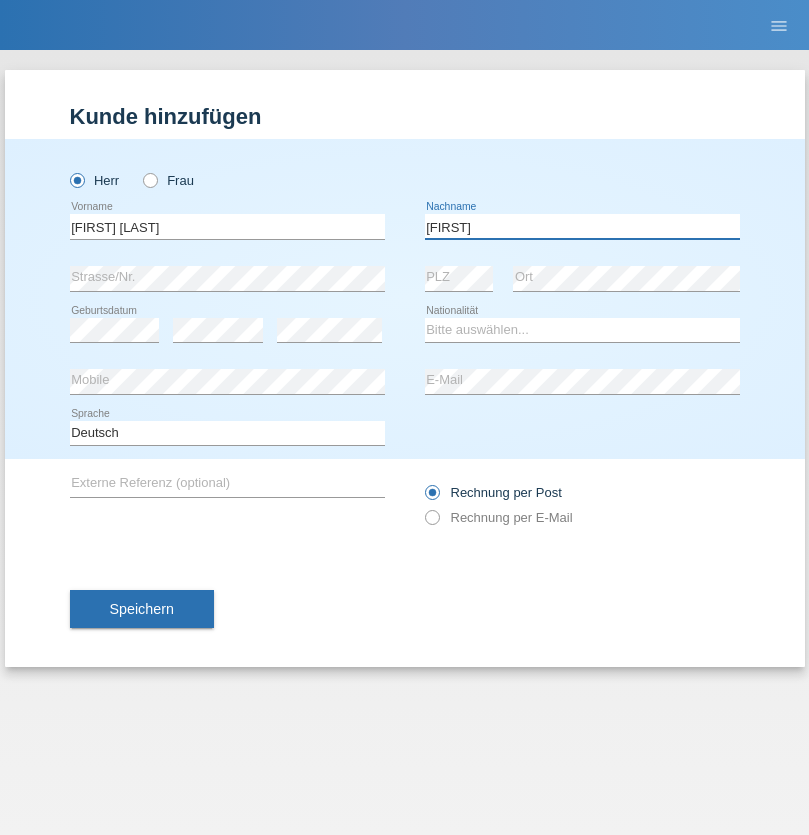 type on "Aymen" 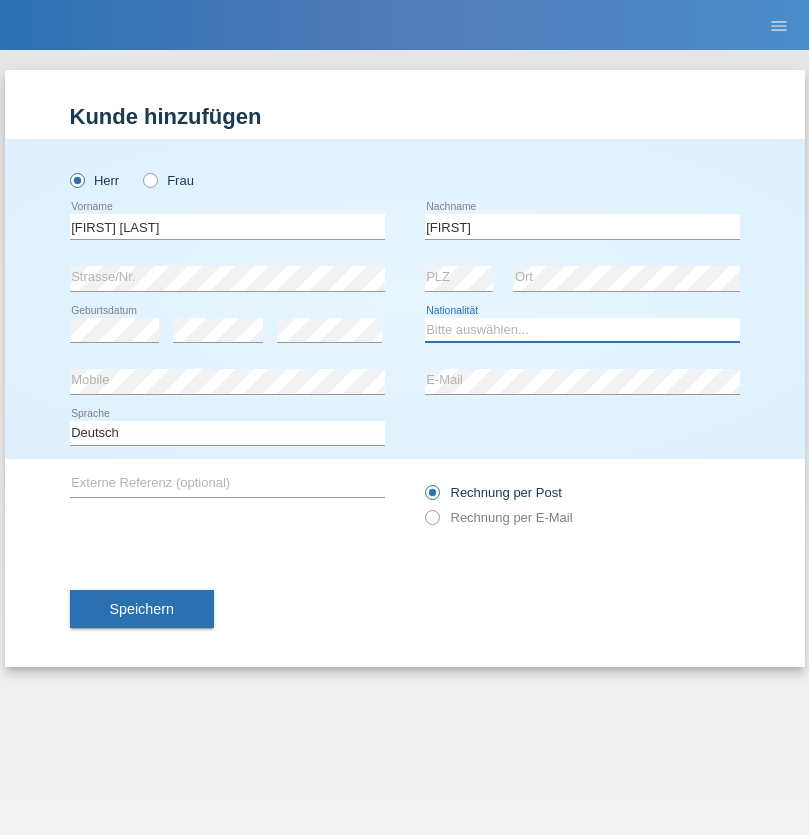 select on "TN" 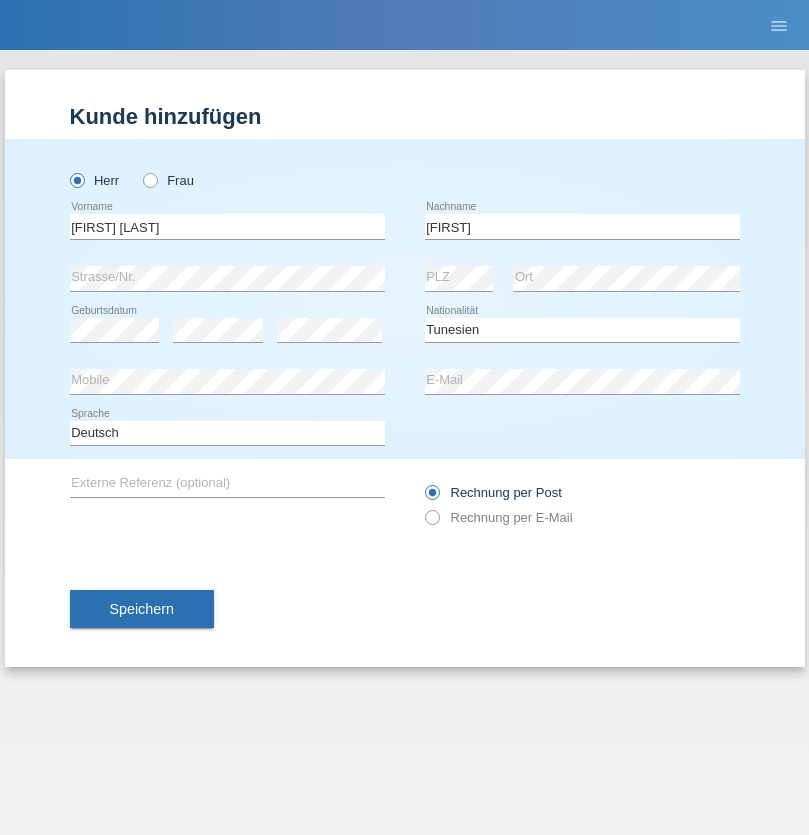 select on "C" 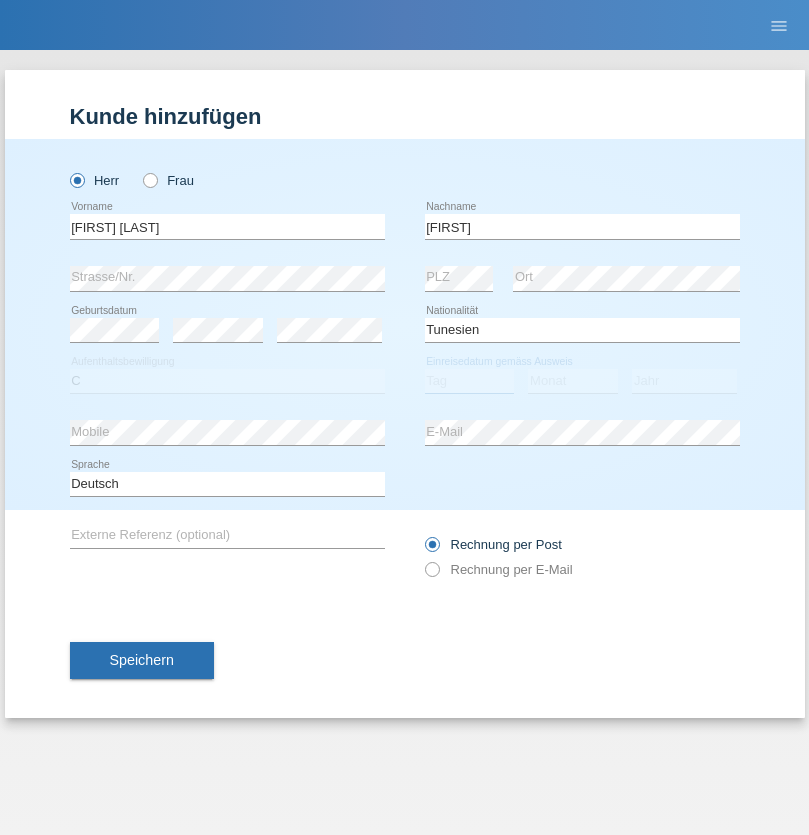 select on "10" 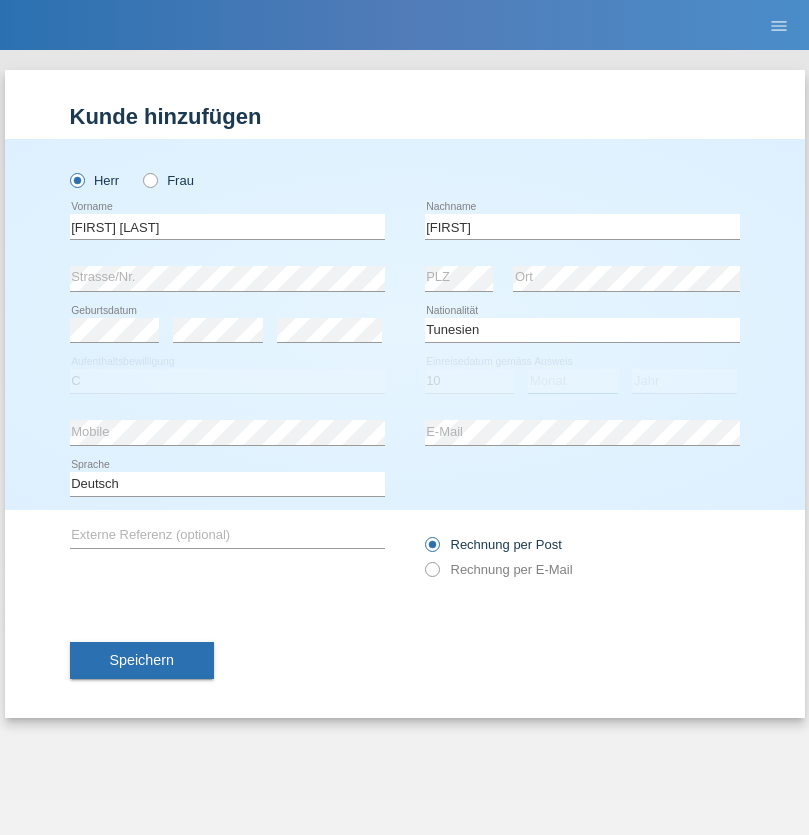 select on "07" 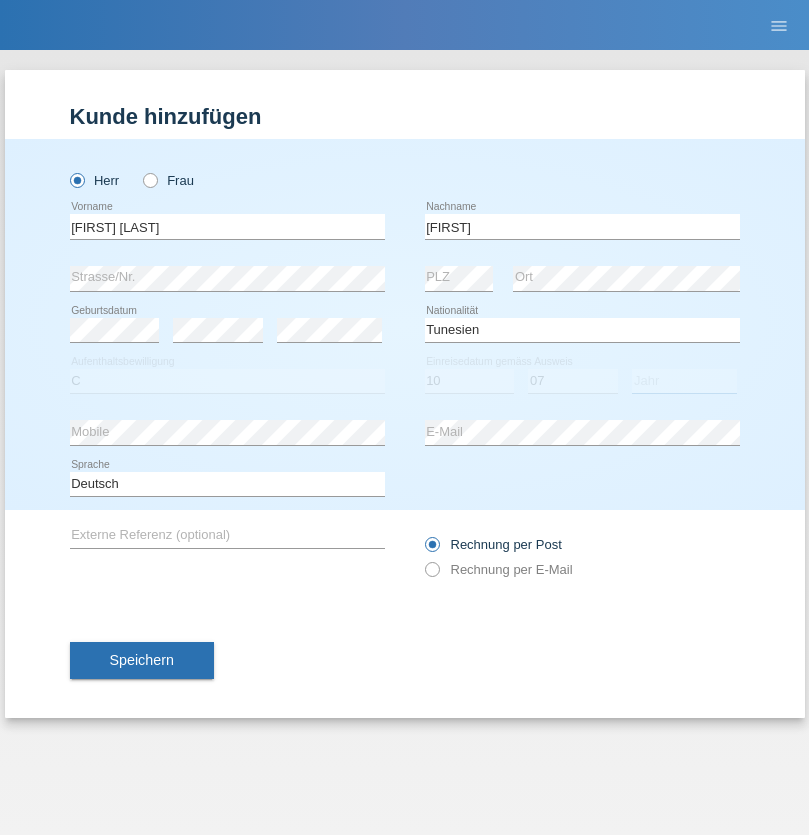 select on "2012" 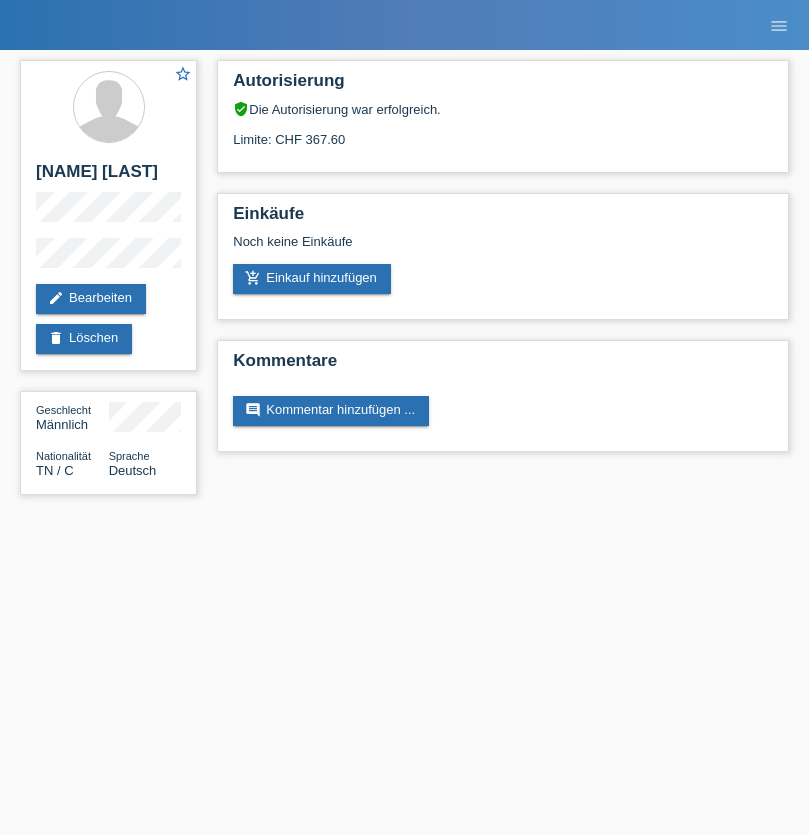 scroll, scrollTop: 0, scrollLeft: 0, axis: both 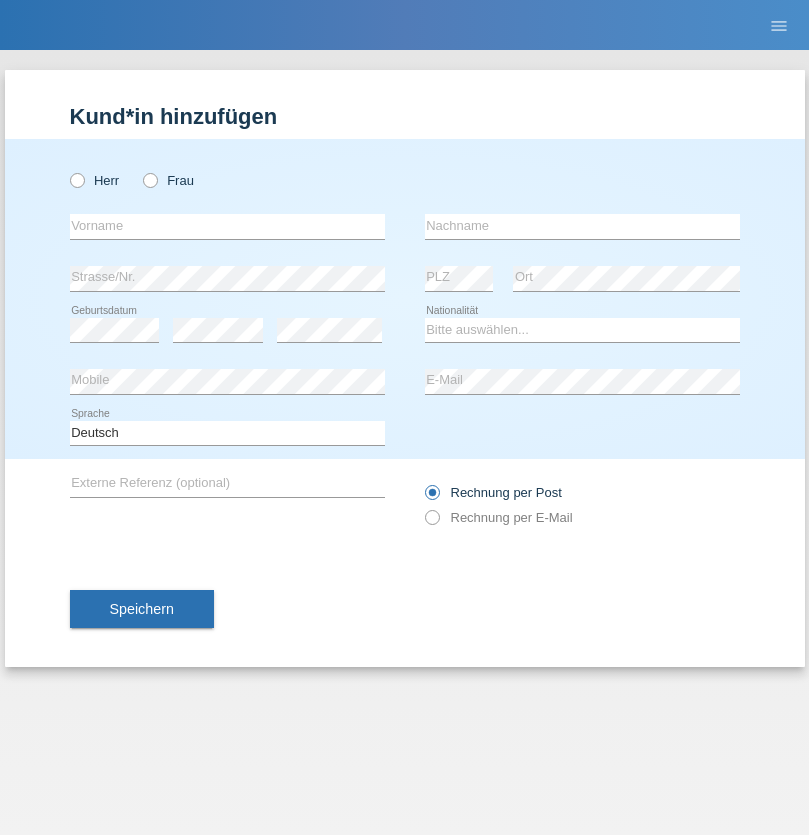 radio on "true" 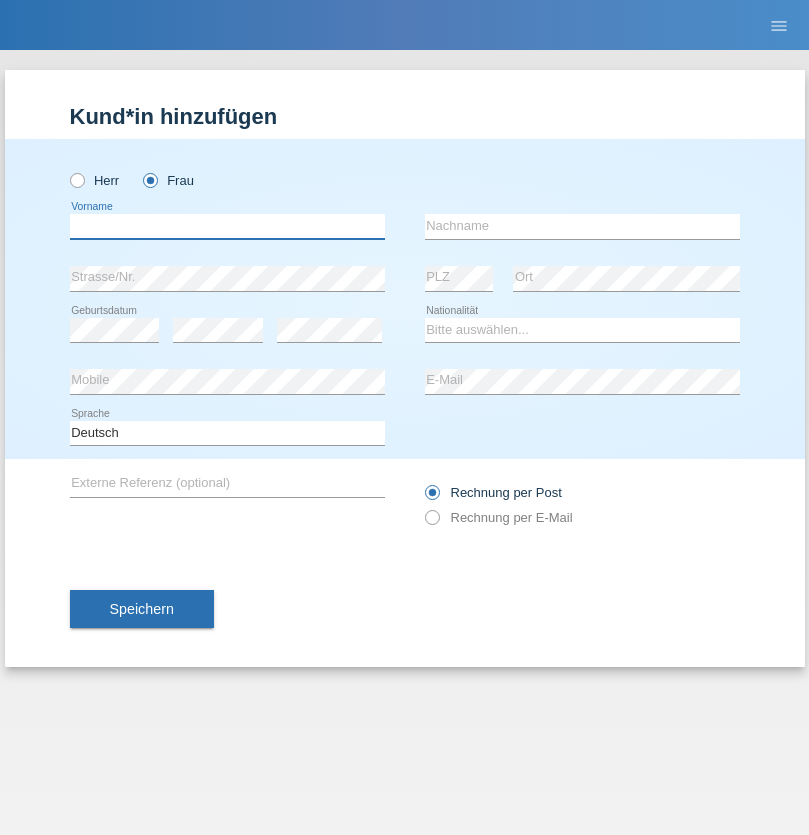 click at bounding box center (227, 226) 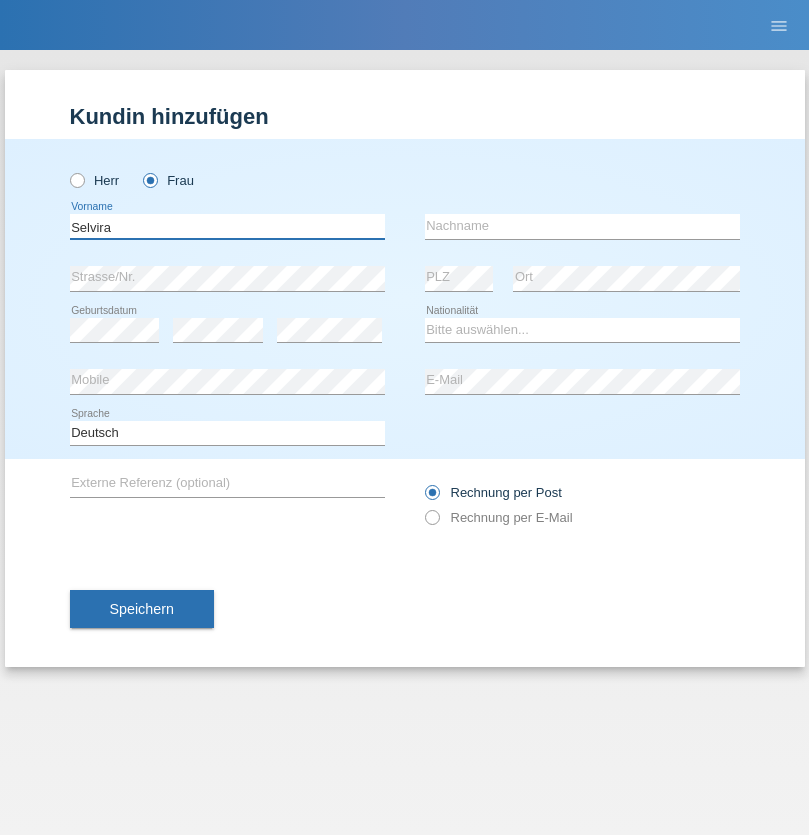 type on "Selvira" 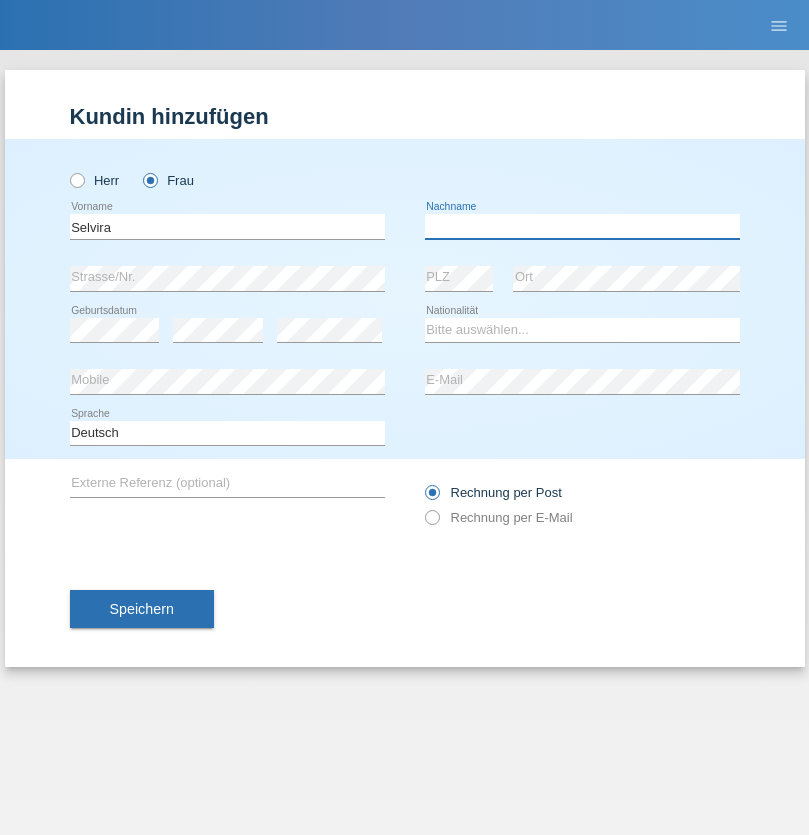 click at bounding box center (582, 226) 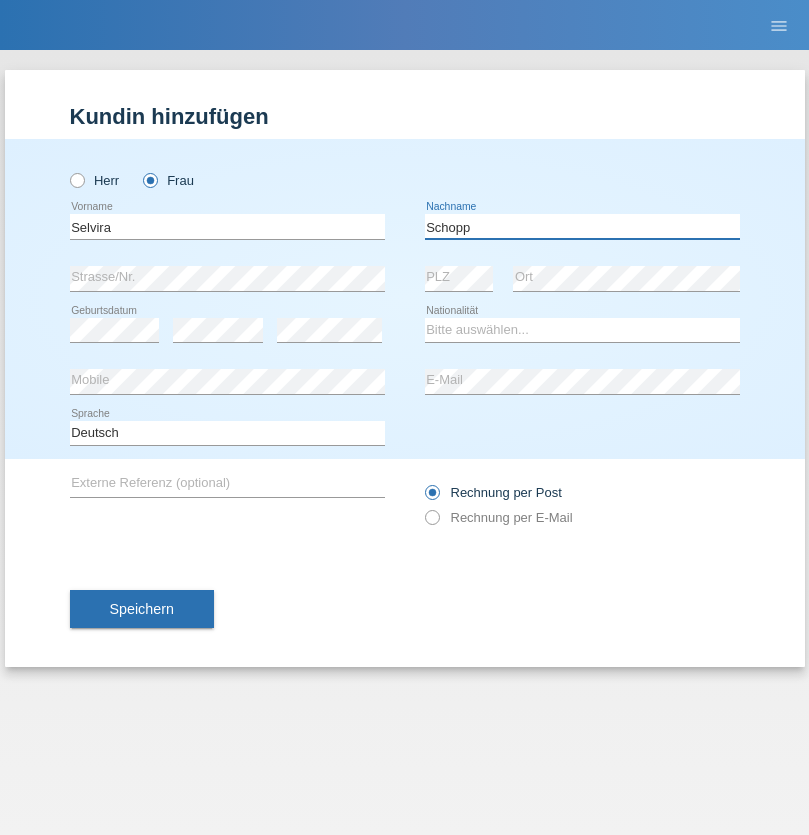 type on "Schopp" 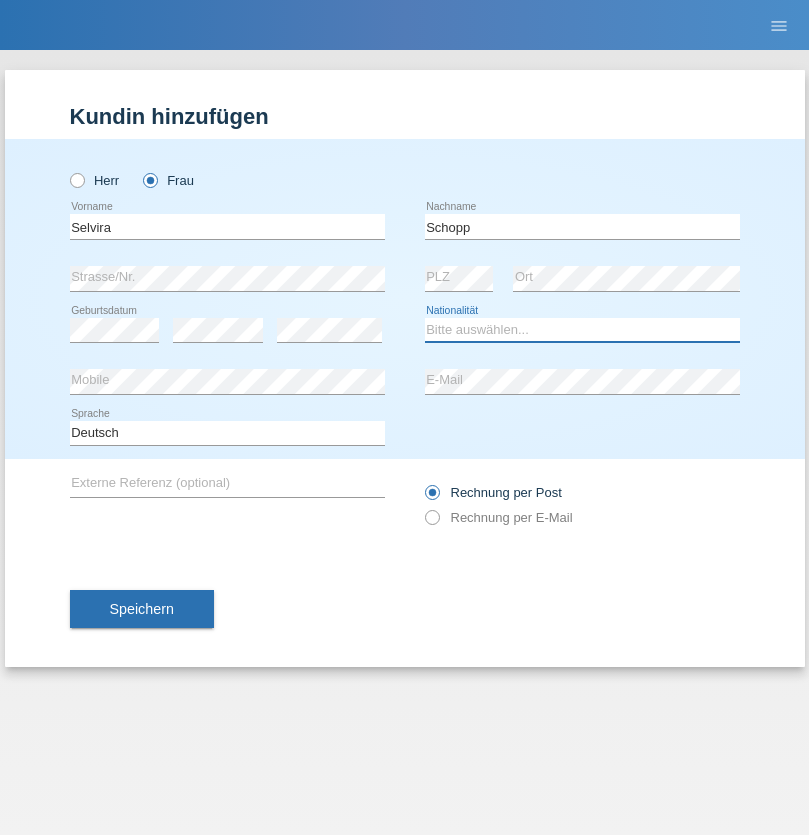select on "CH" 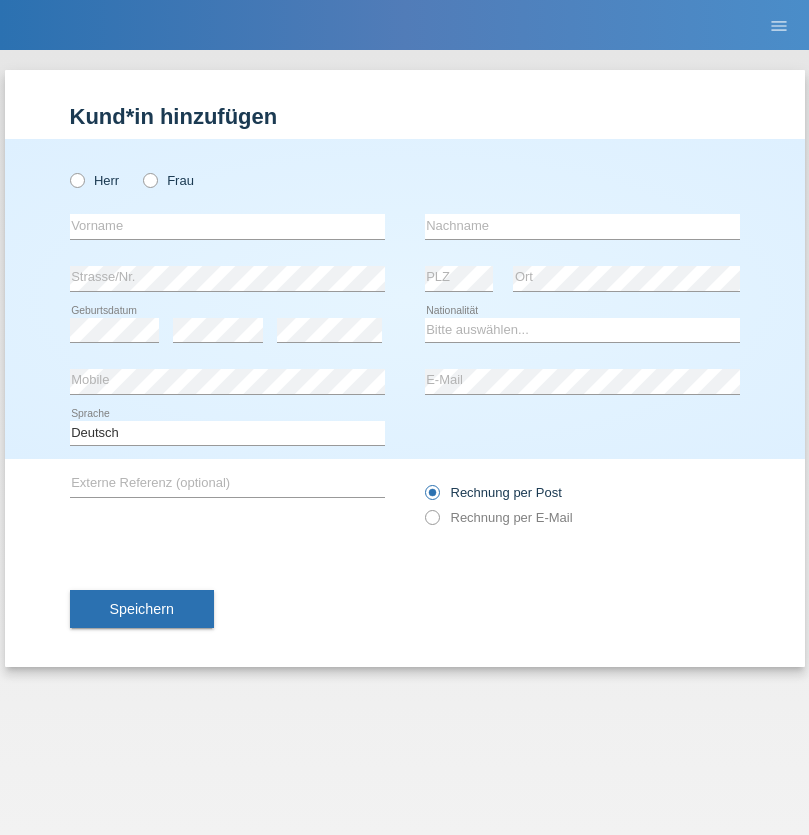 scroll, scrollTop: 0, scrollLeft: 0, axis: both 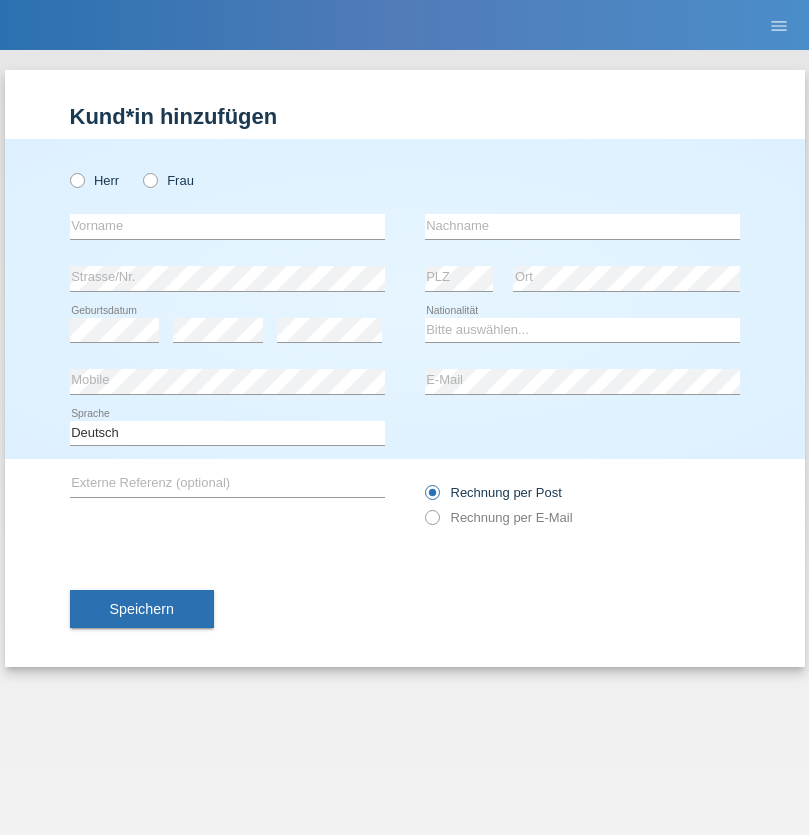 radio on "true" 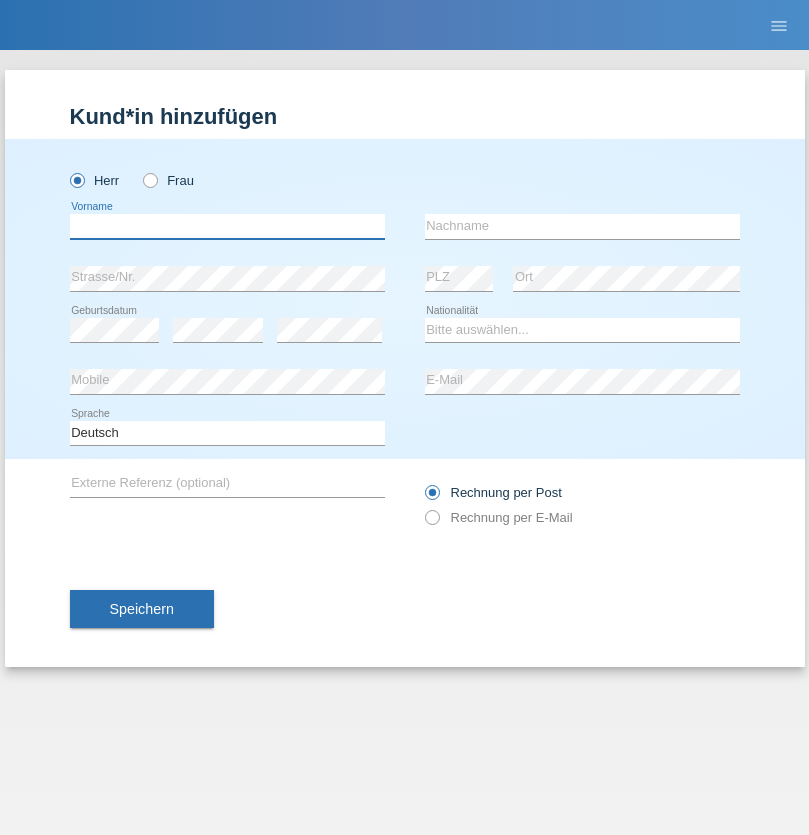 click at bounding box center [227, 226] 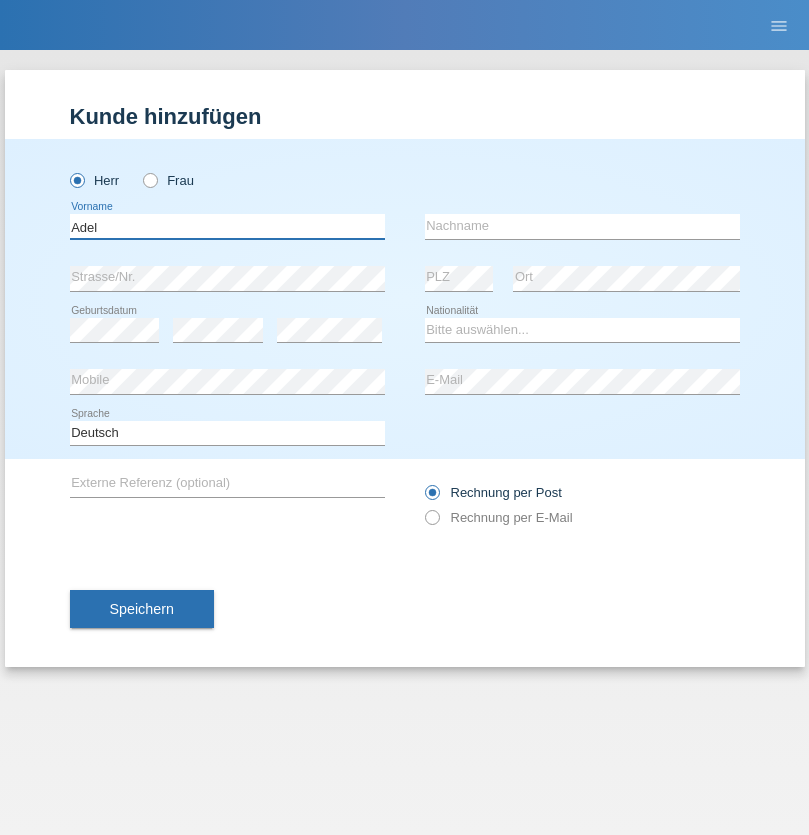 type on "Adel" 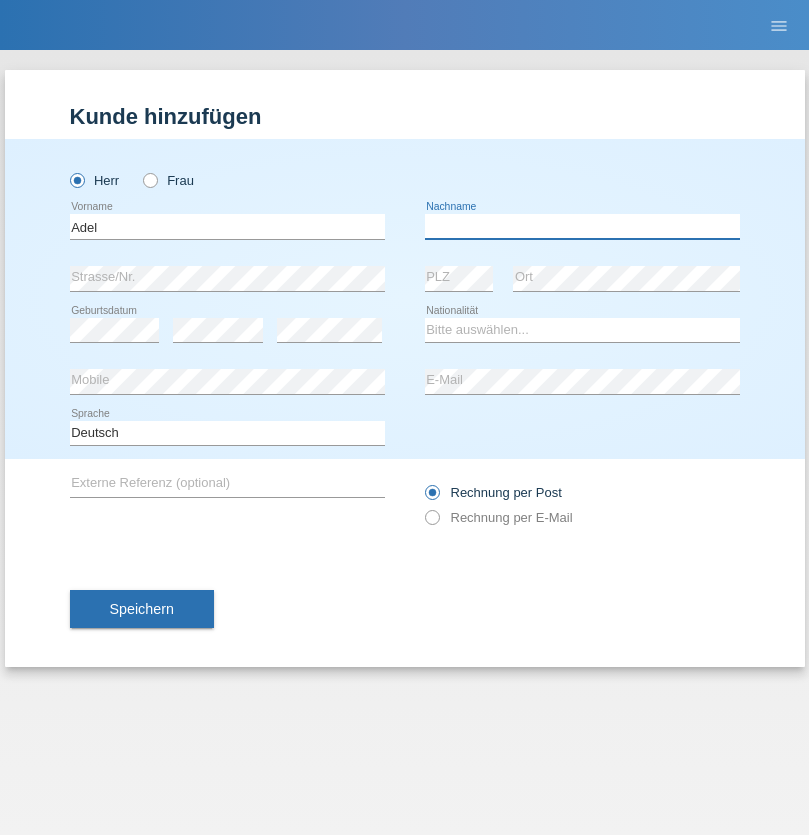 click at bounding box center (582, 226) 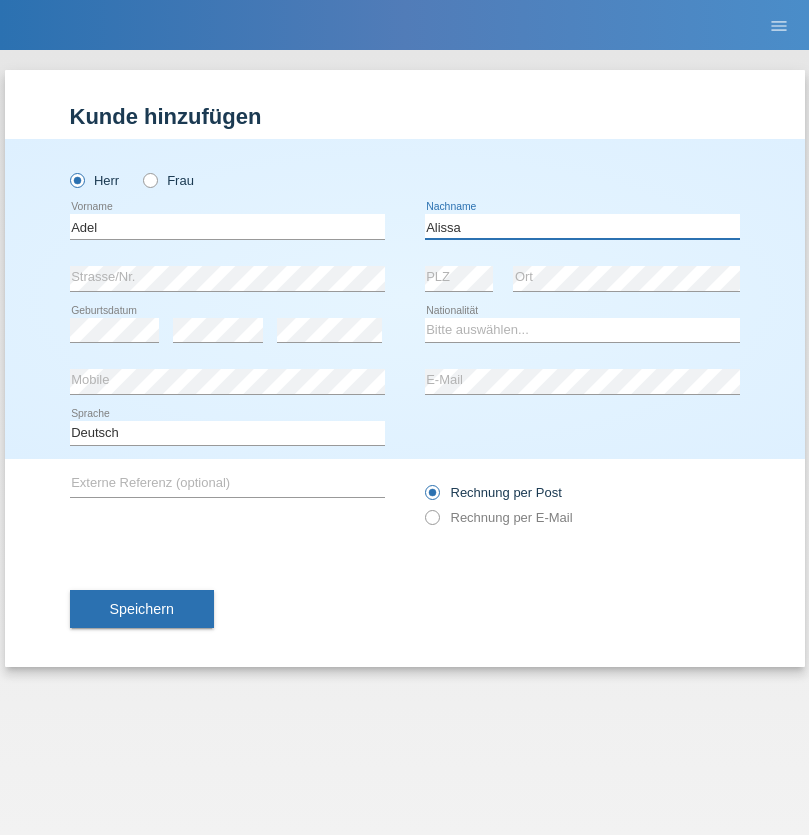 type on "Alissa" 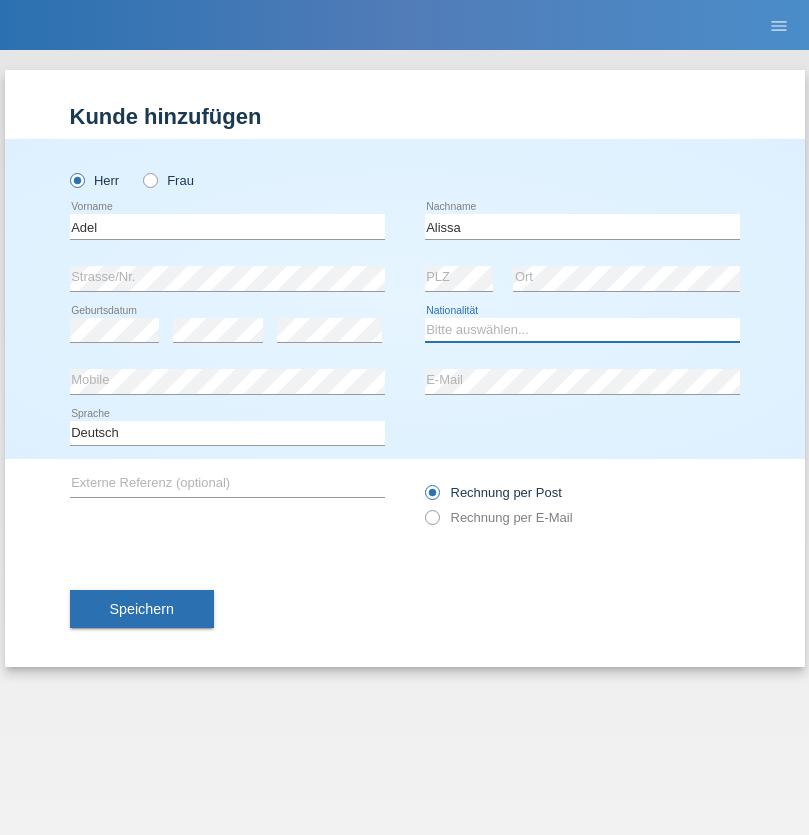 select on "SY" 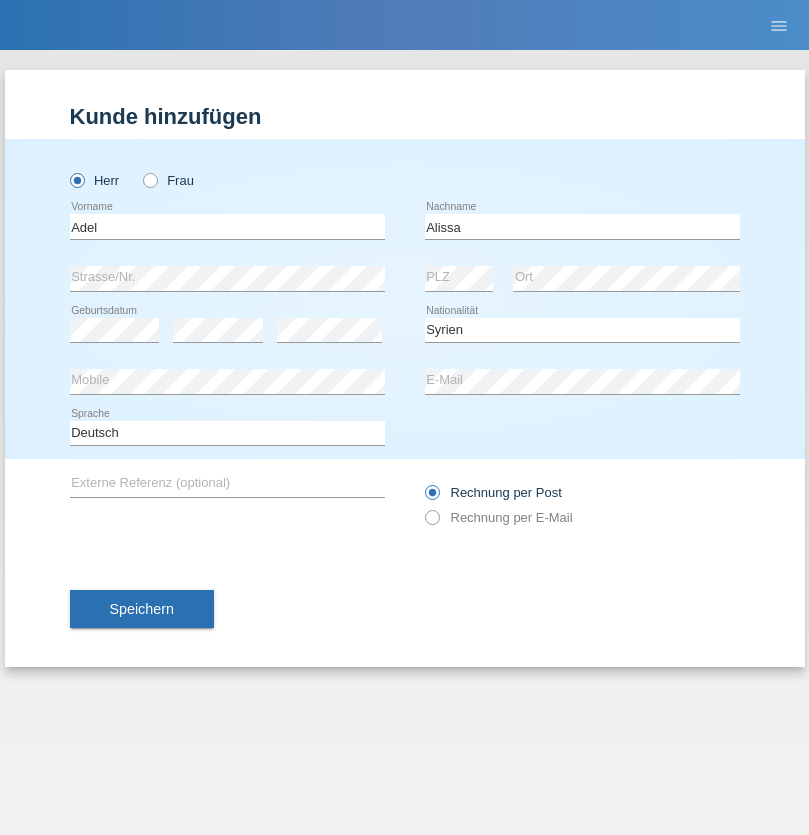 select on "C" 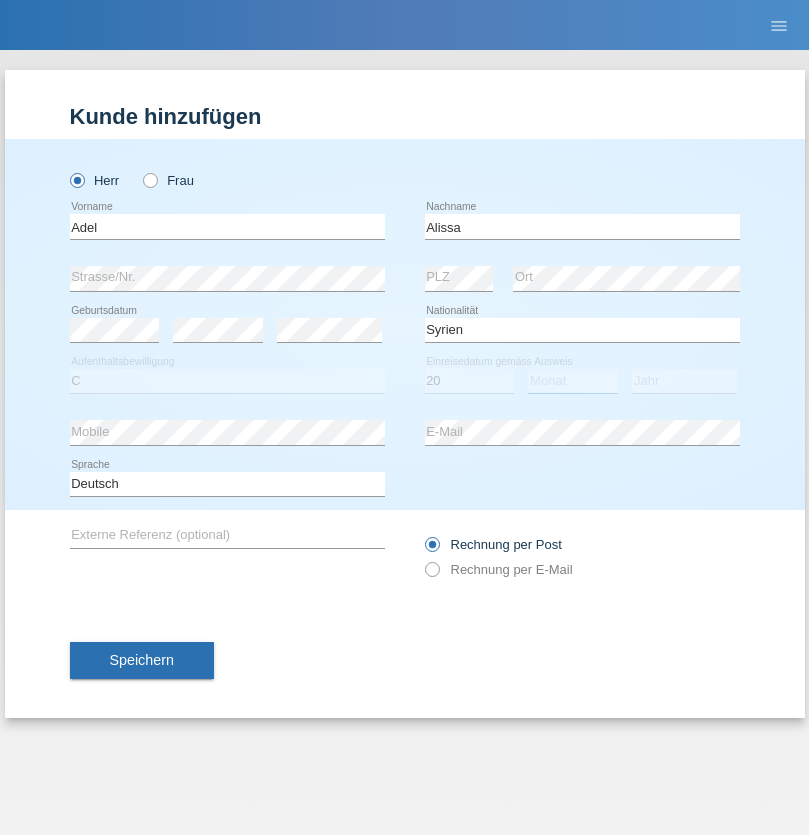 select on "09" 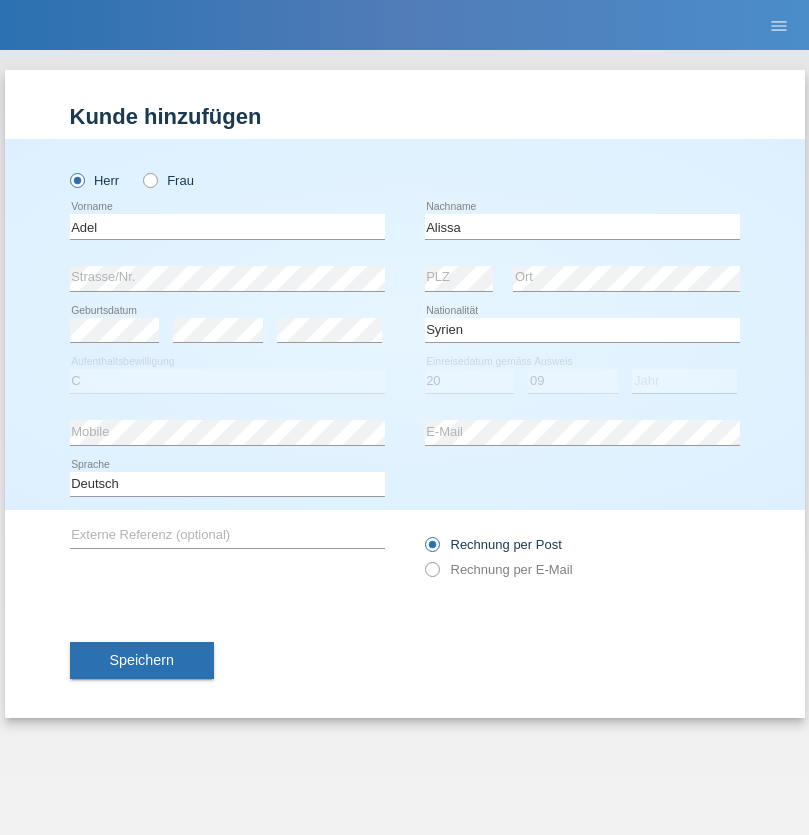 select on "2018" 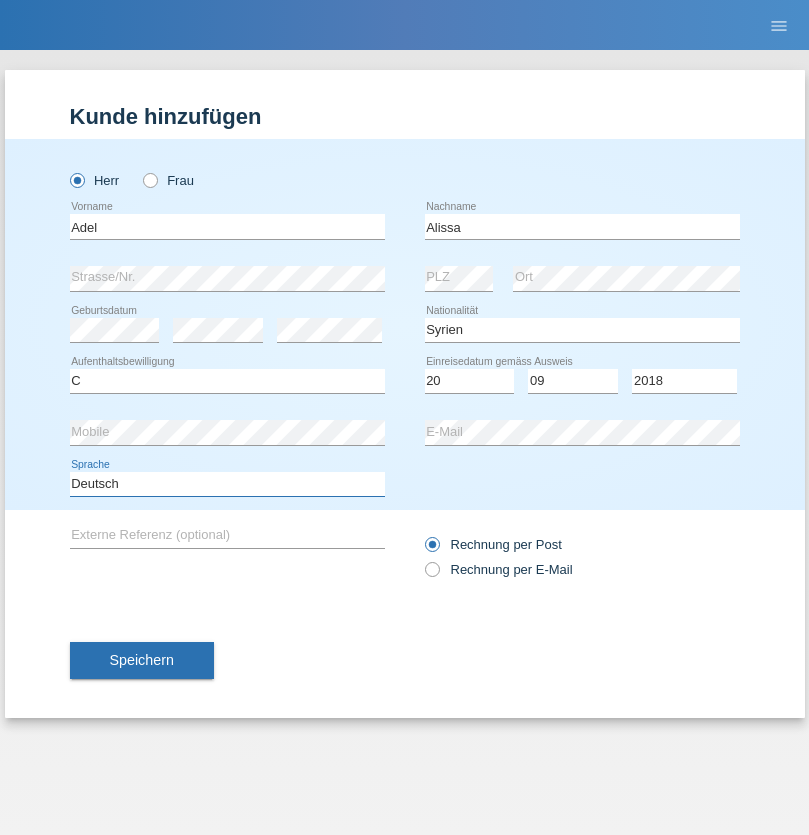 select on "en" 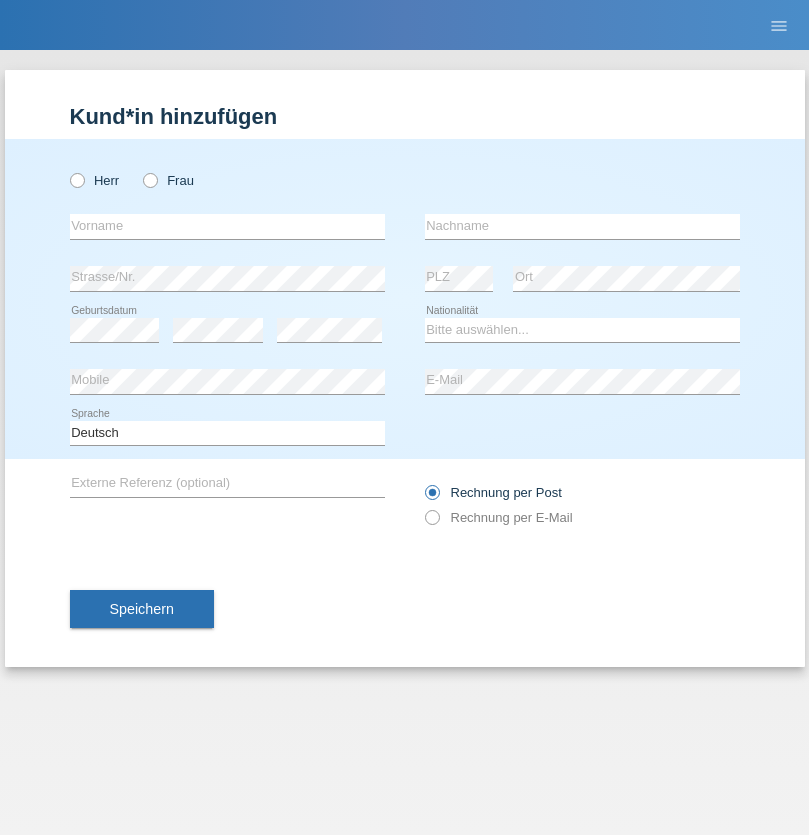 scroll, scrollTop: 0, scrollLeft: 0, axis: both 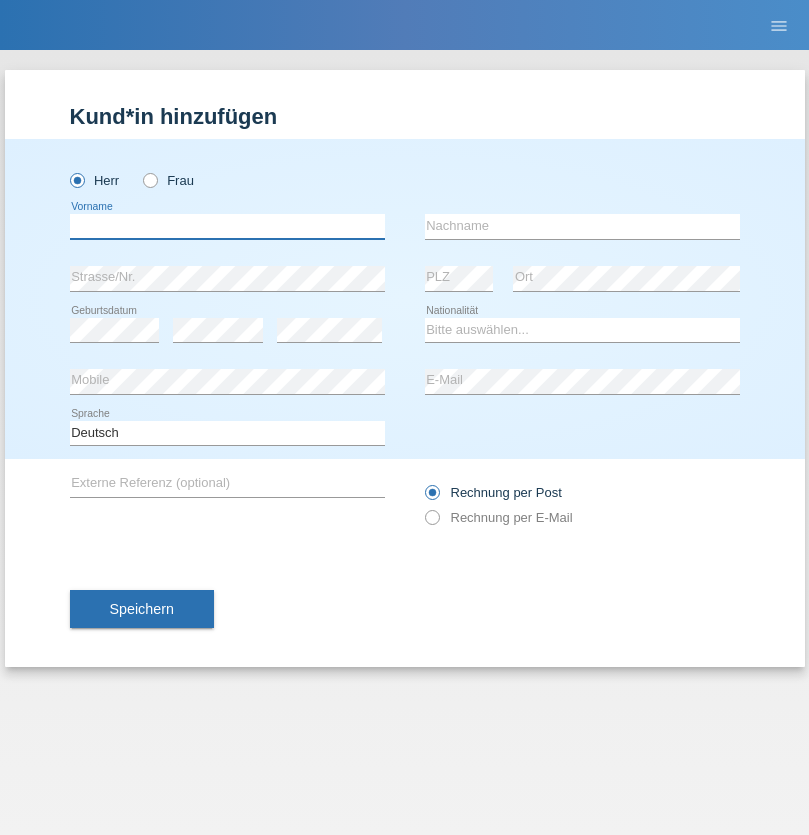click at bounding box center (227, 226) 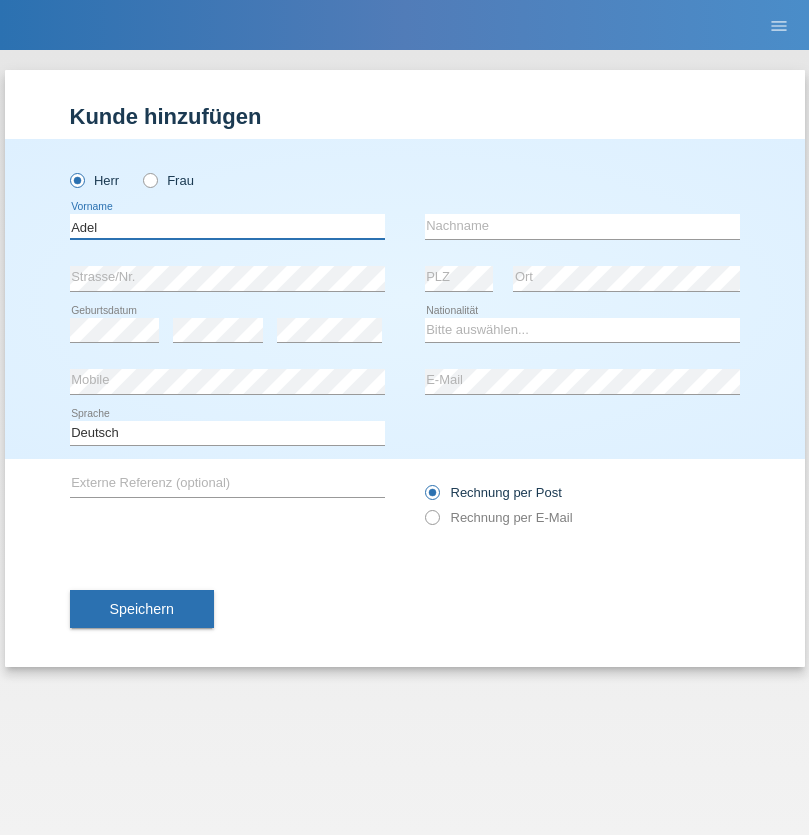 type on "Adel" 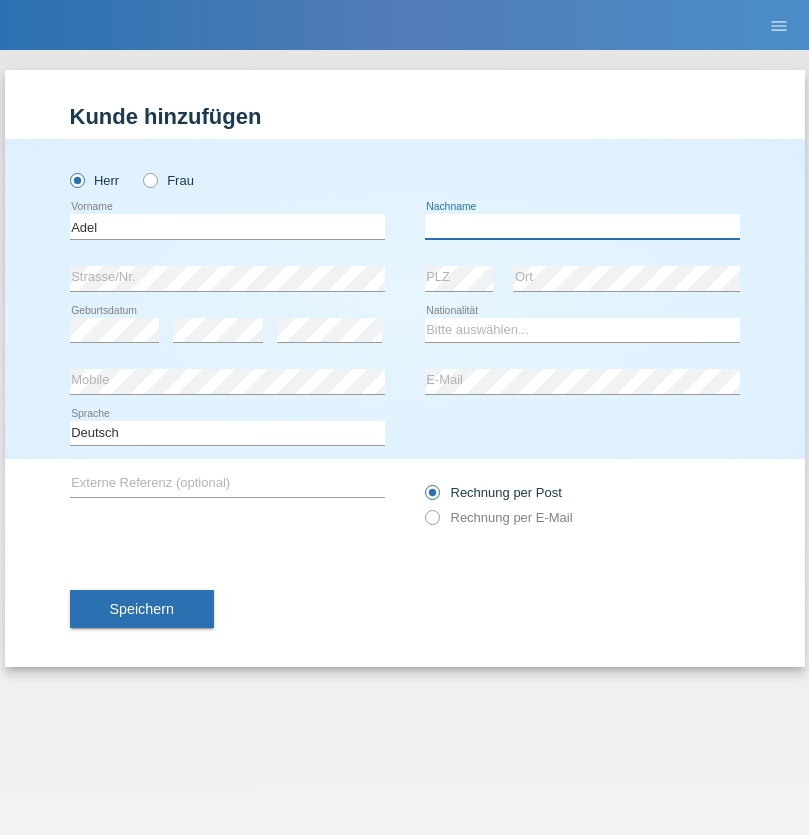 click at bounding box center (582, 226) 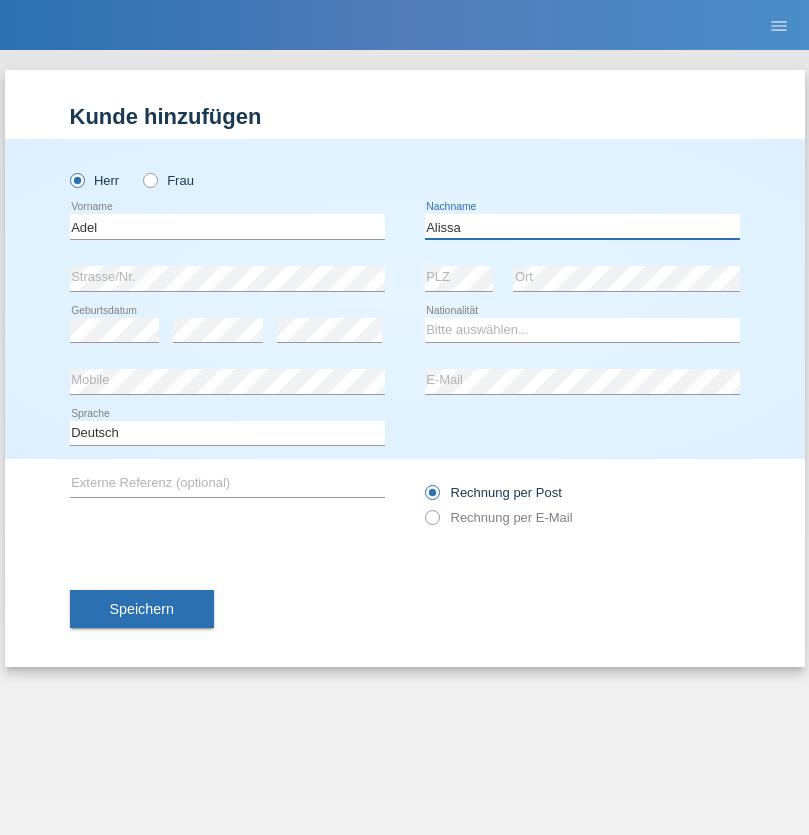 type on "Alissa" 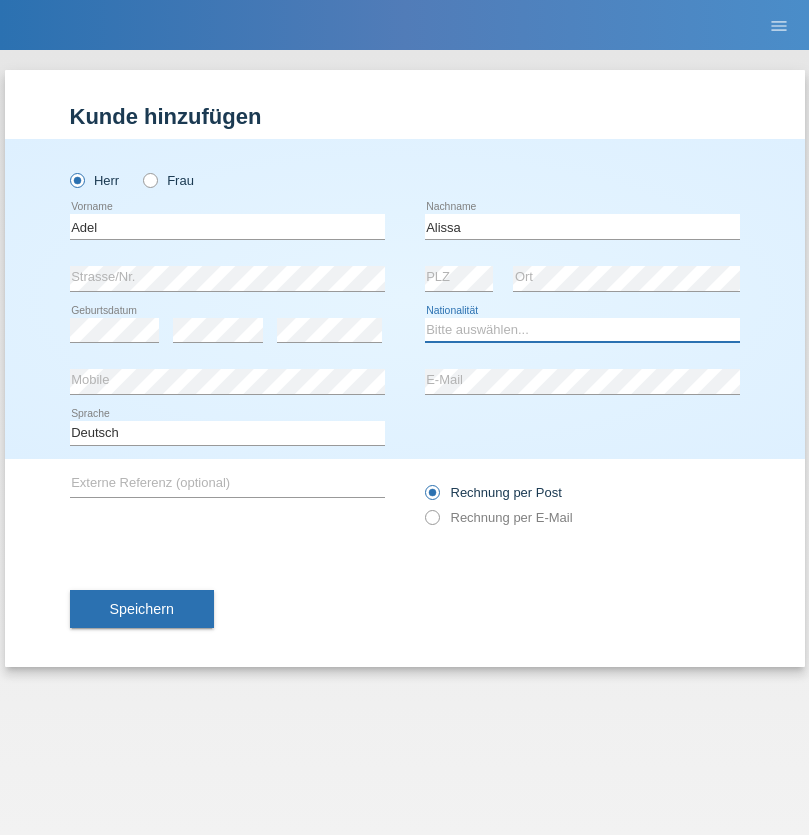 select on "SY" 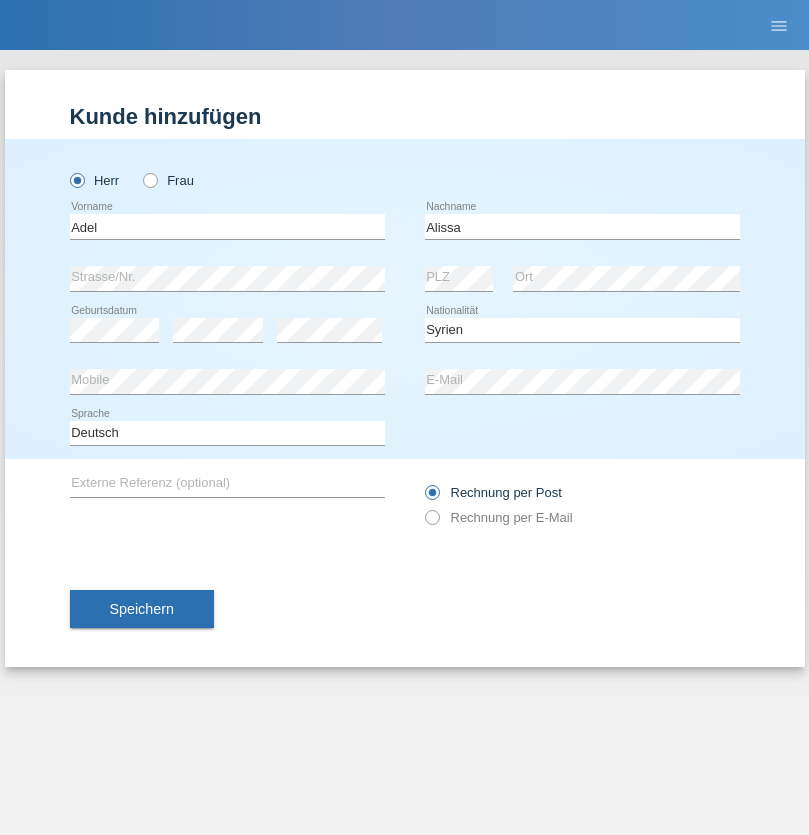 select on "C" 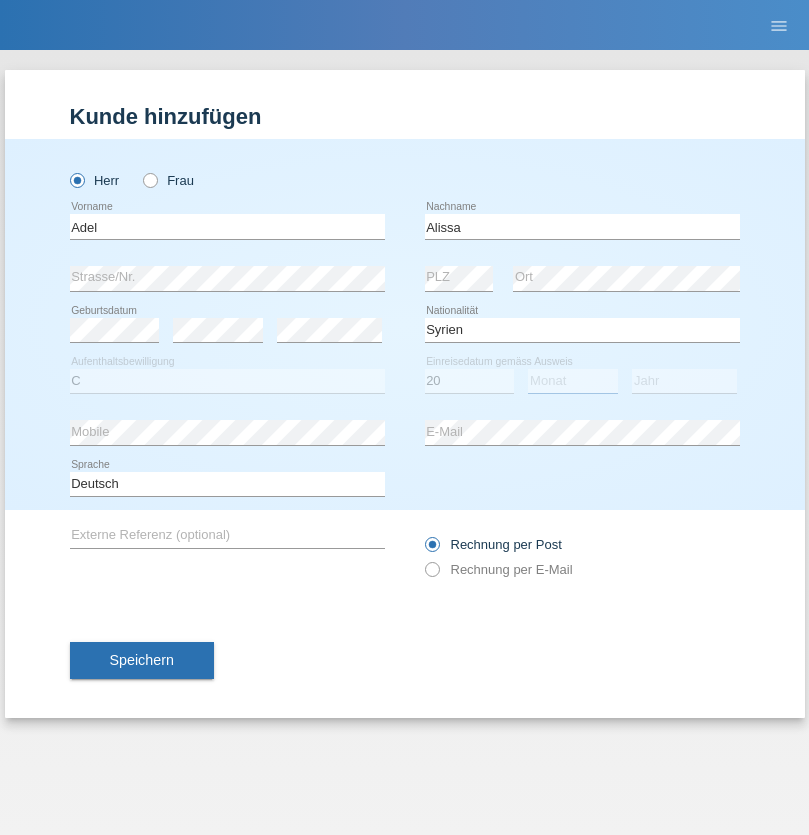 select on "09" 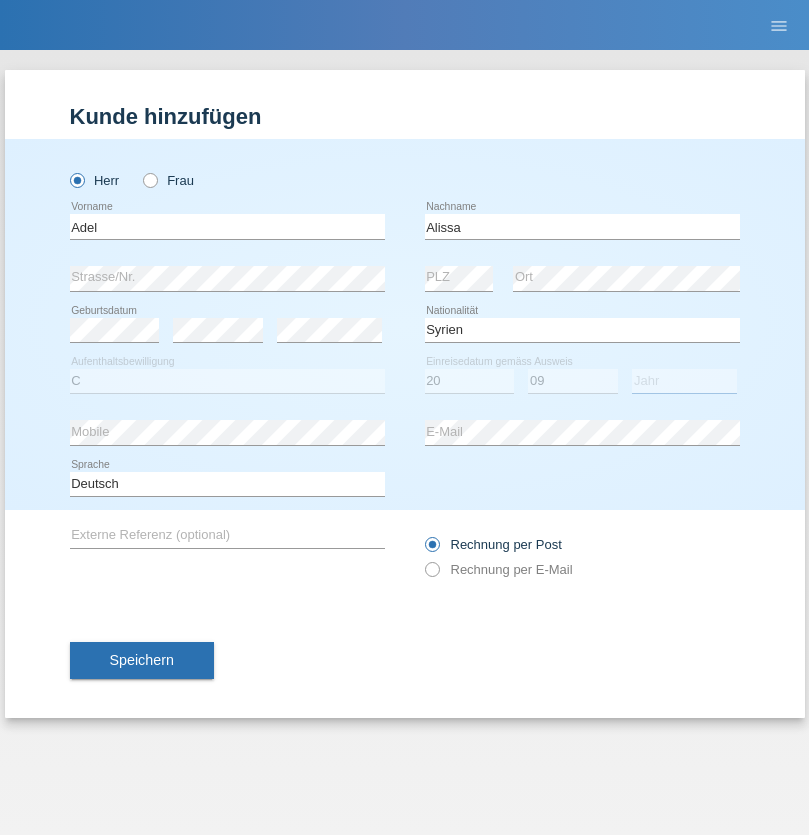 select on "2018" 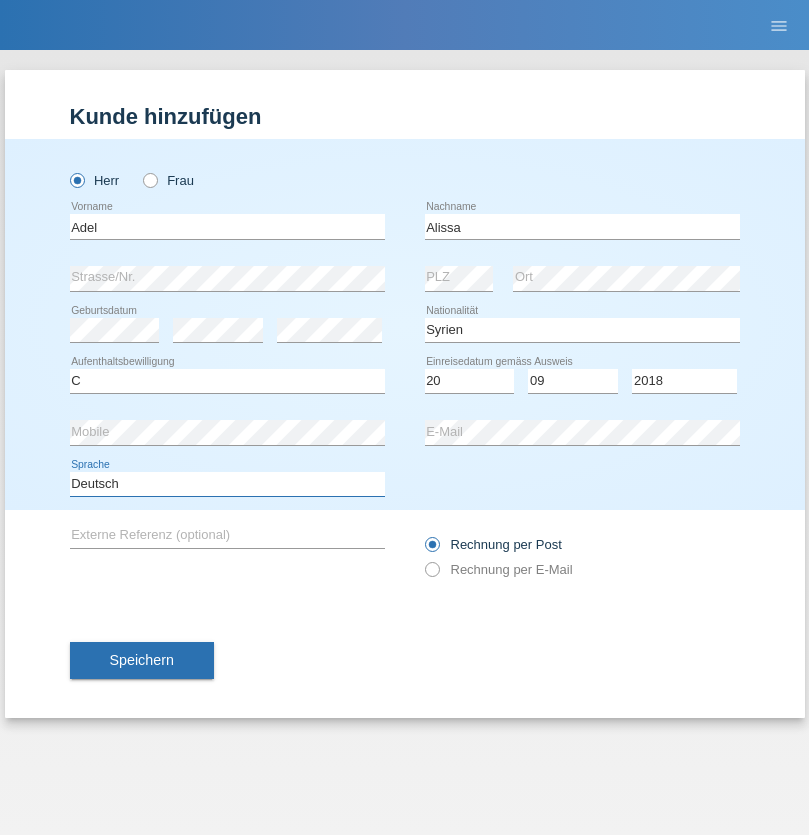 select on "en" 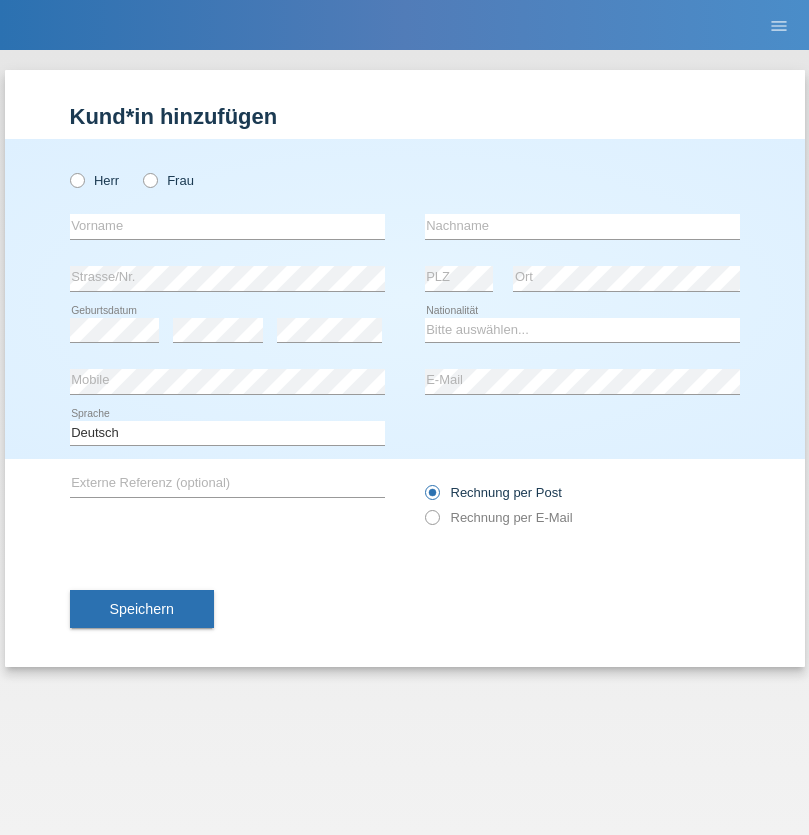 scroll, scrollTop: 0, scrollLeft: 0, axis: both 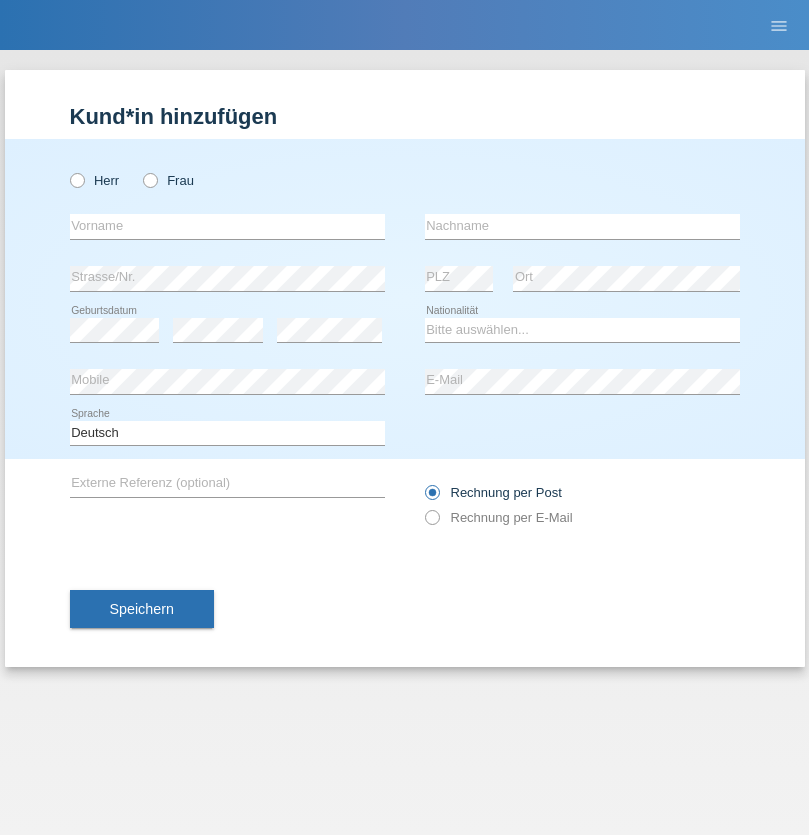 radio on "true" 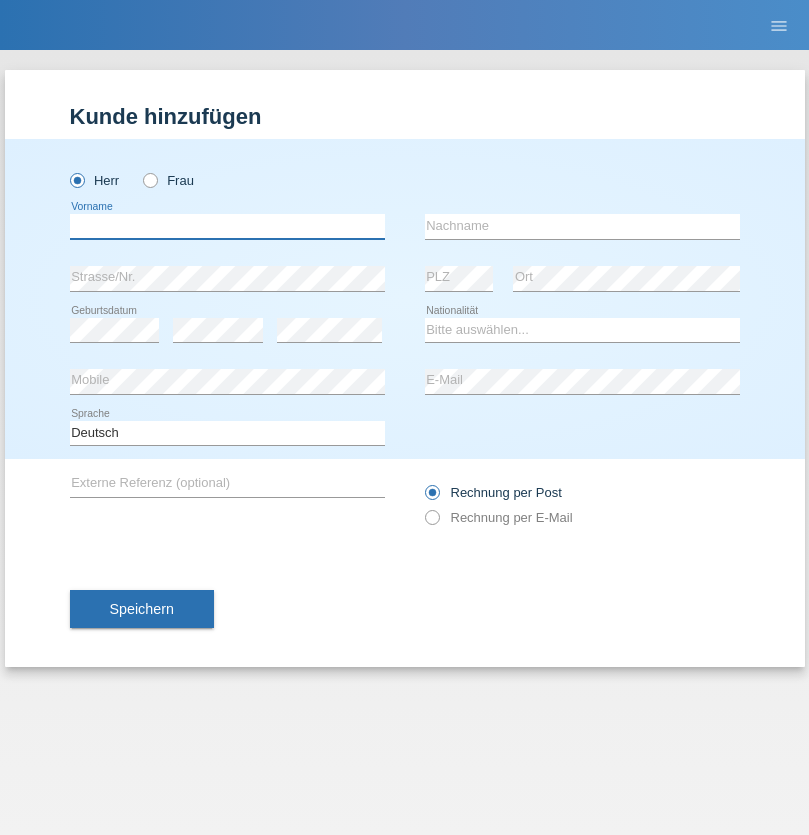 click at bounding box center [227, 226] 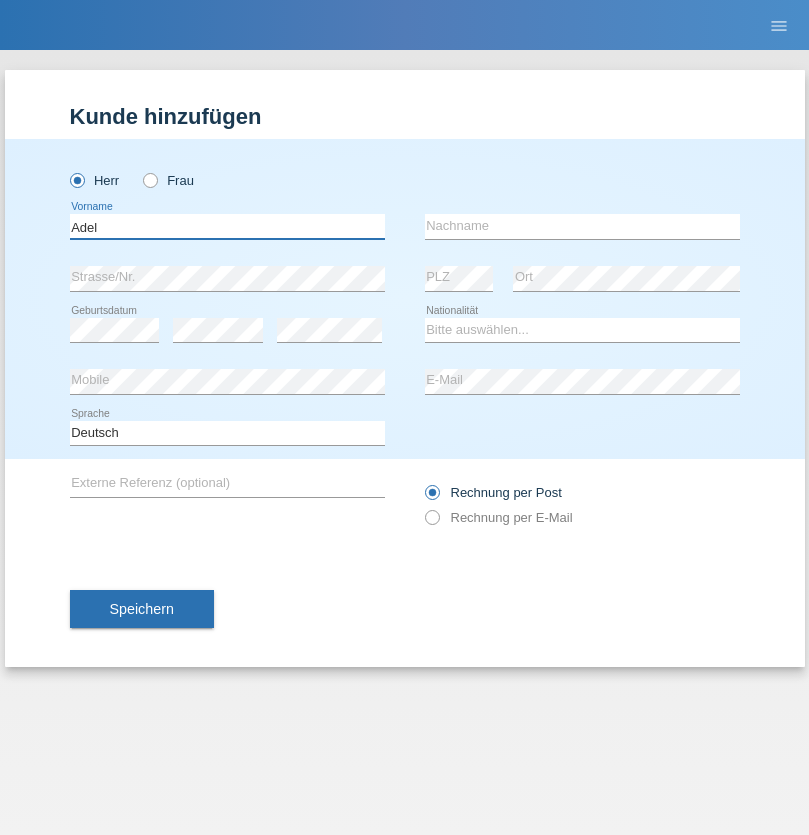 type on "Adel" 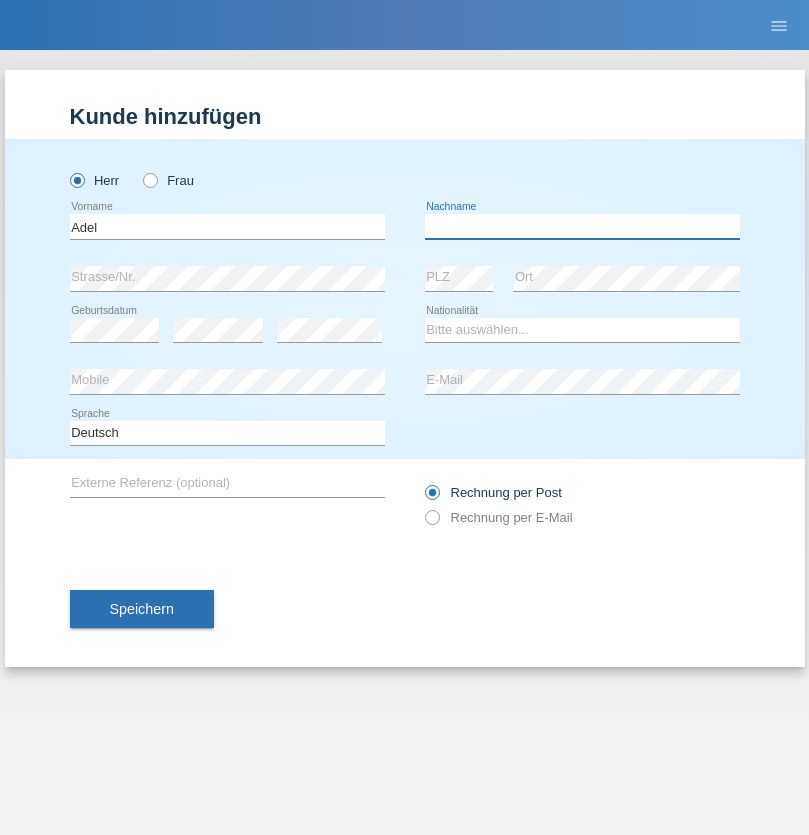 click at bounding box center (582, 226) 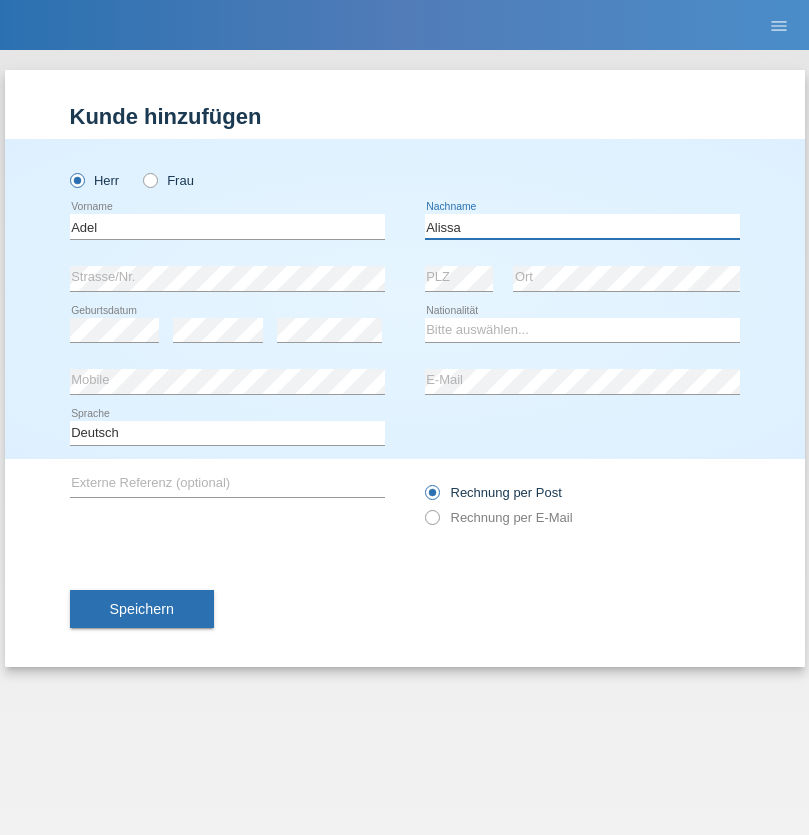 type on "Alissa" 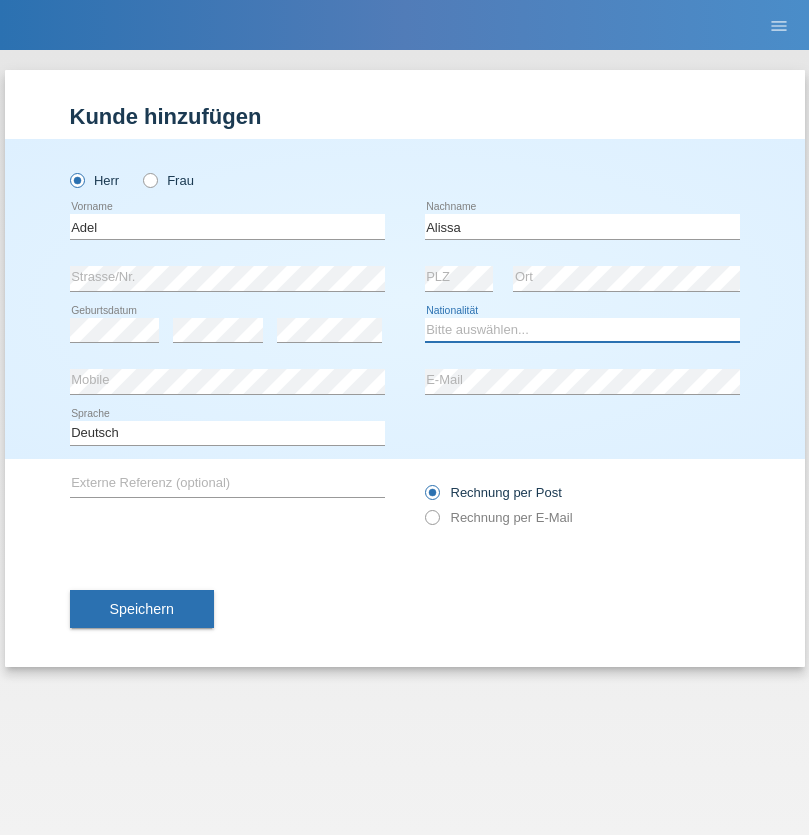 select on "SY" 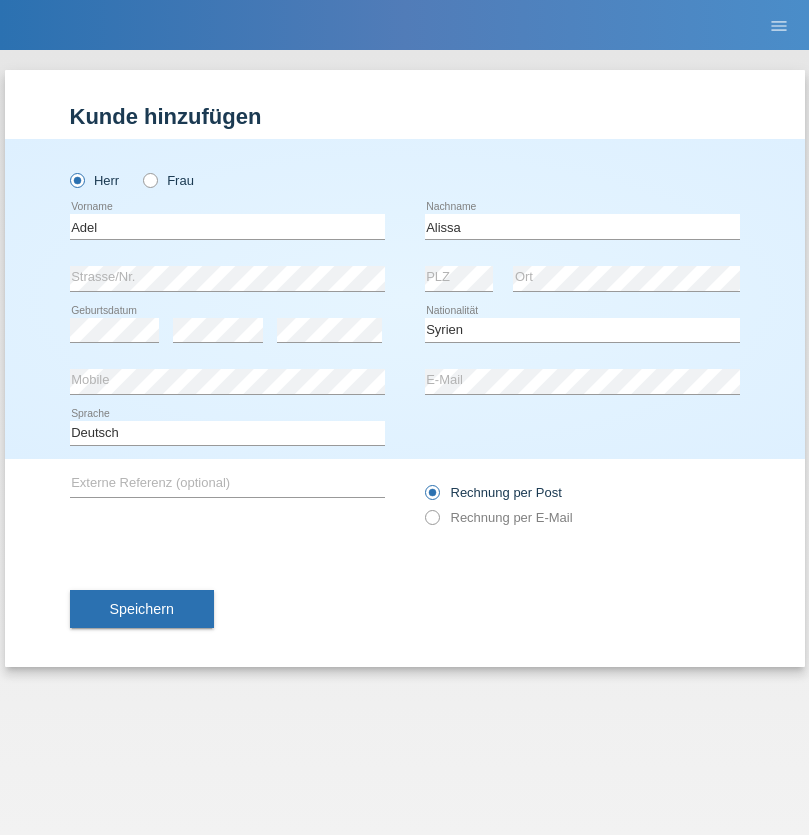 select on "C" 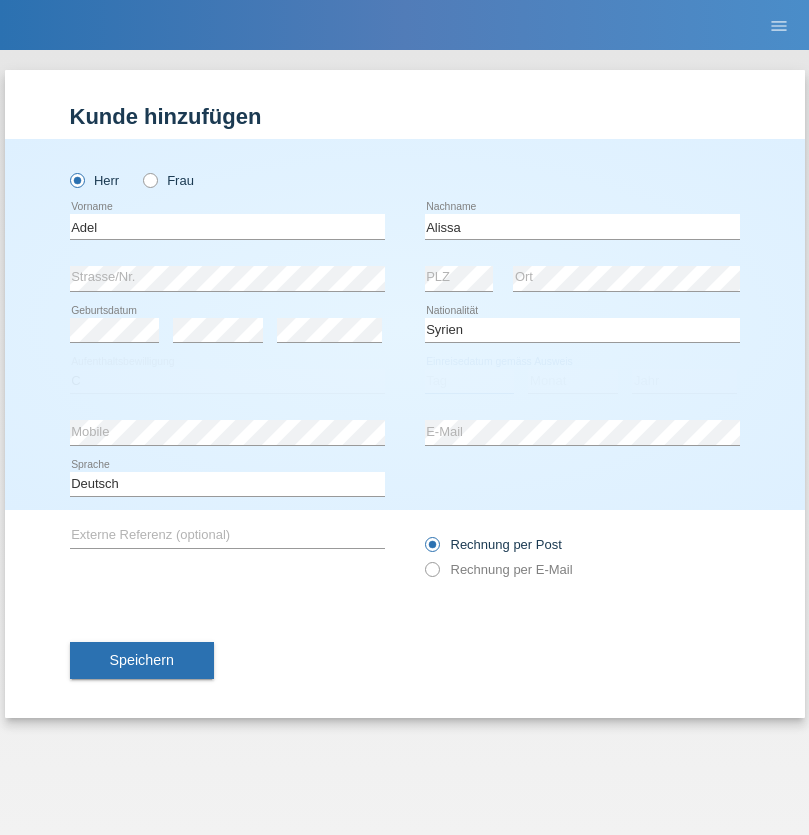 select on "20" 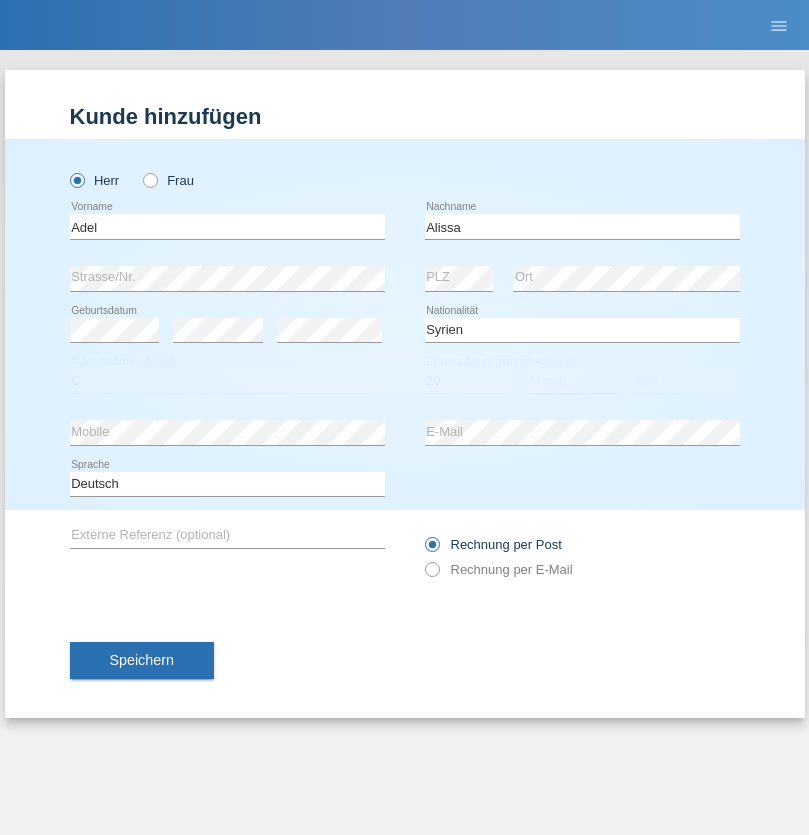select on "09" 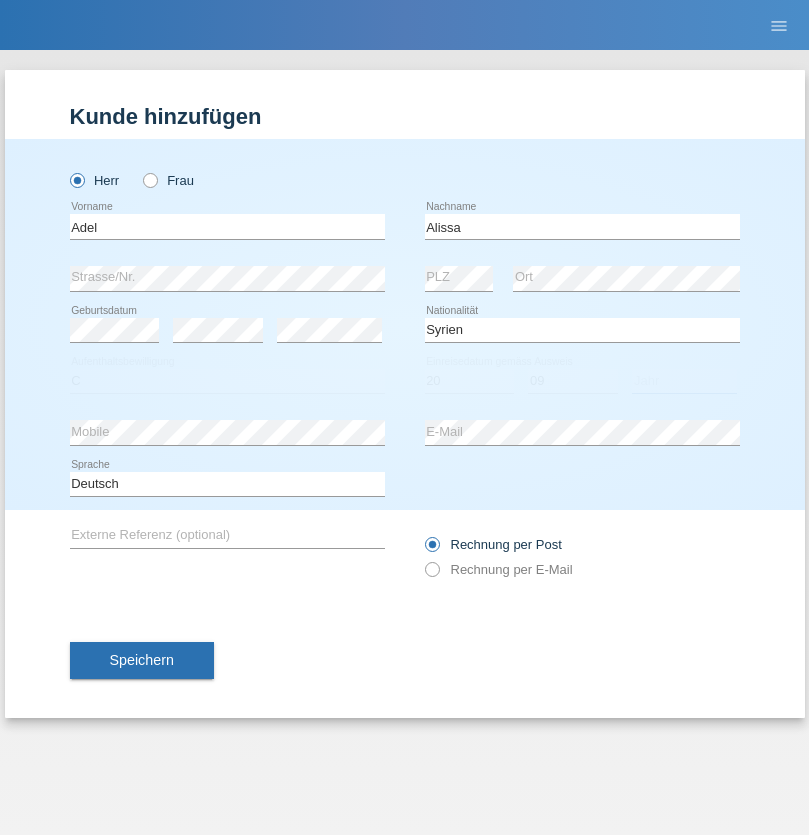select on "2018" 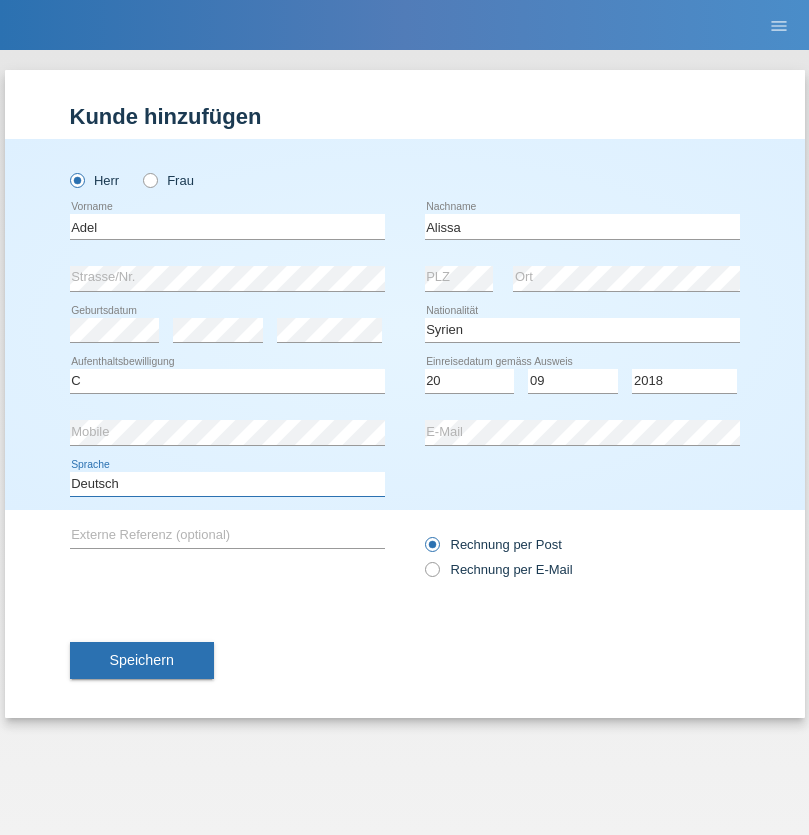 select on "en" 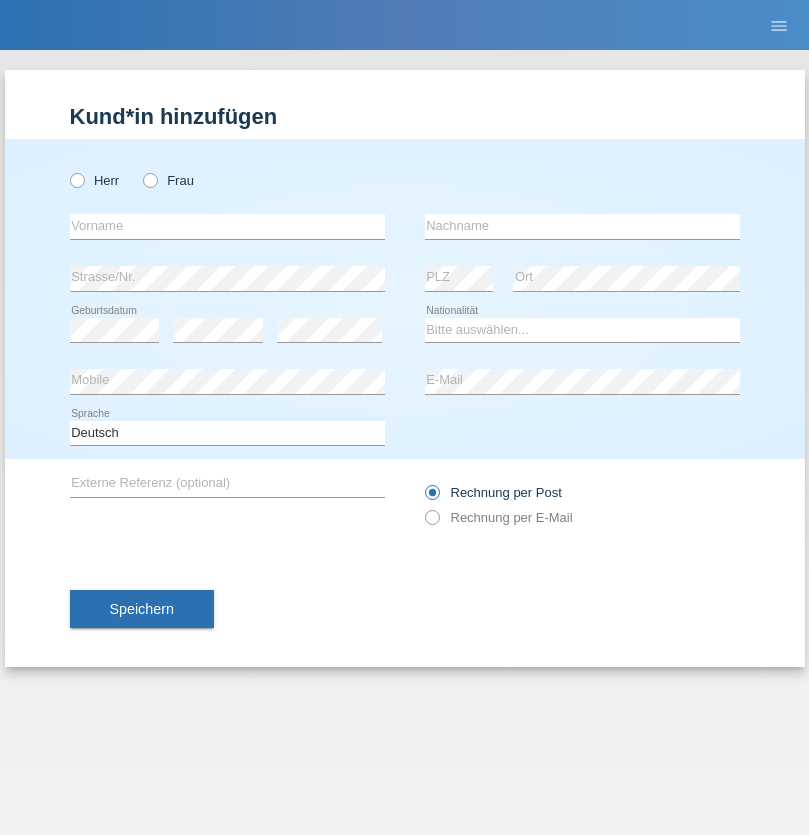 scroll, scrollTop: 0, scrollLeft: 0, axis: both 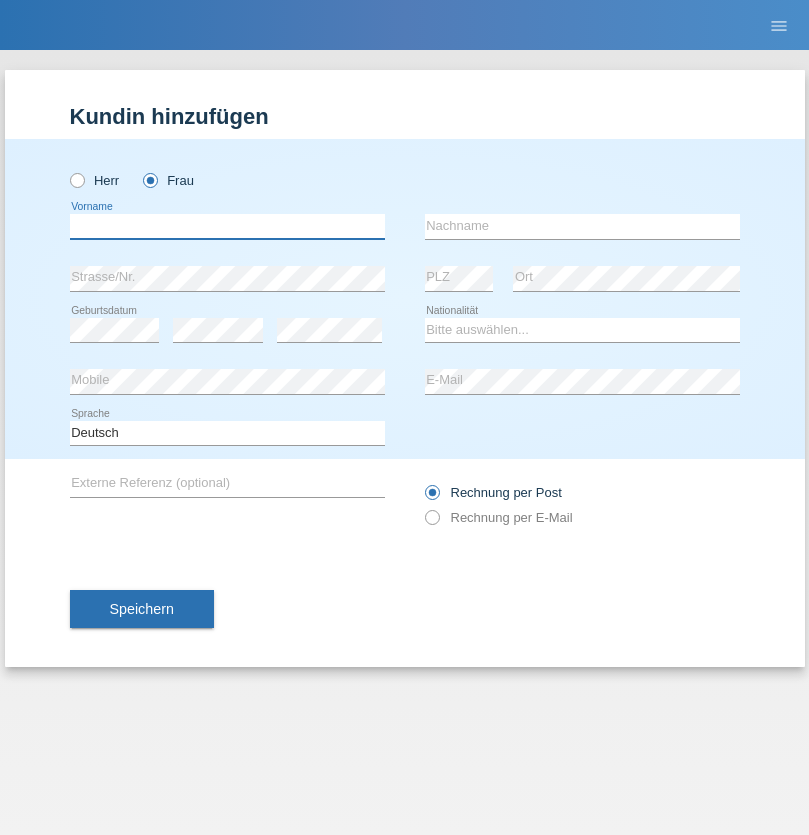 click at bounding box center [227, 226] 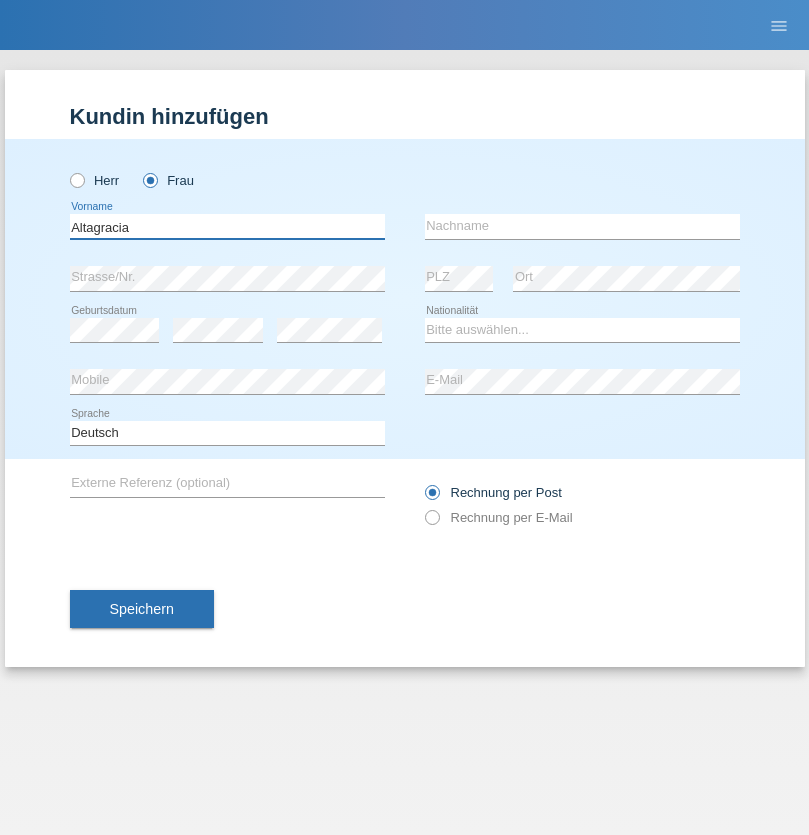type on "[FIRST]" 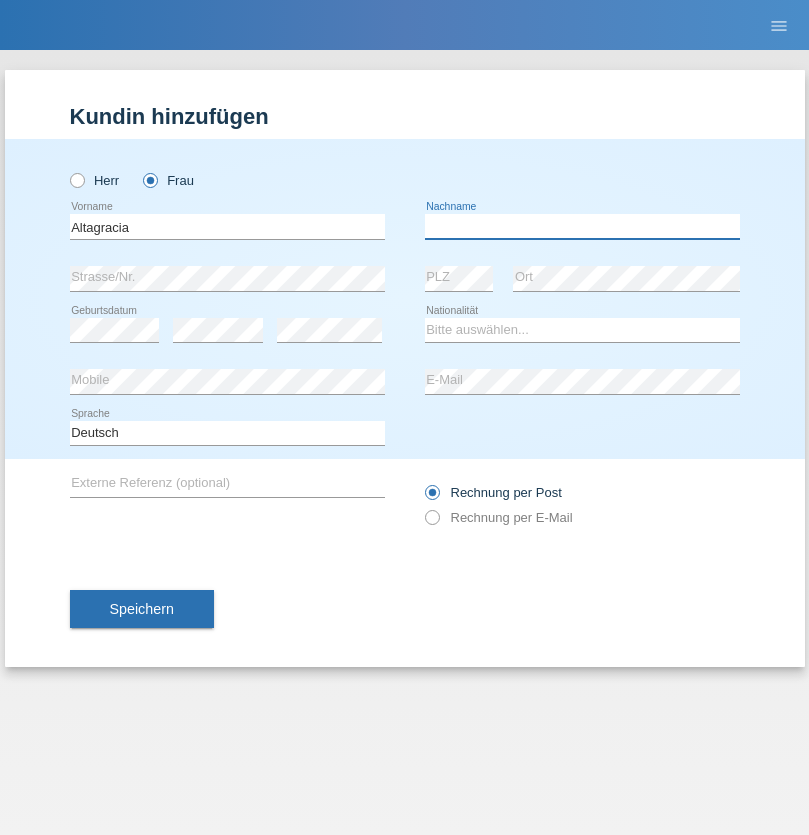 click at bounding box center (582, 226) 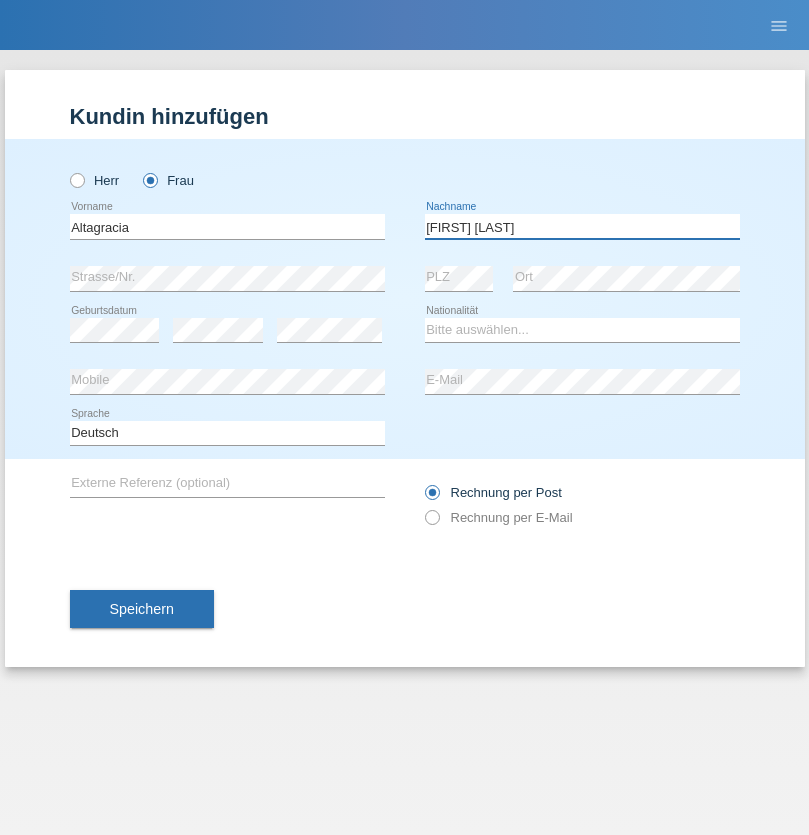 type on "[FIRST] [LAST]" 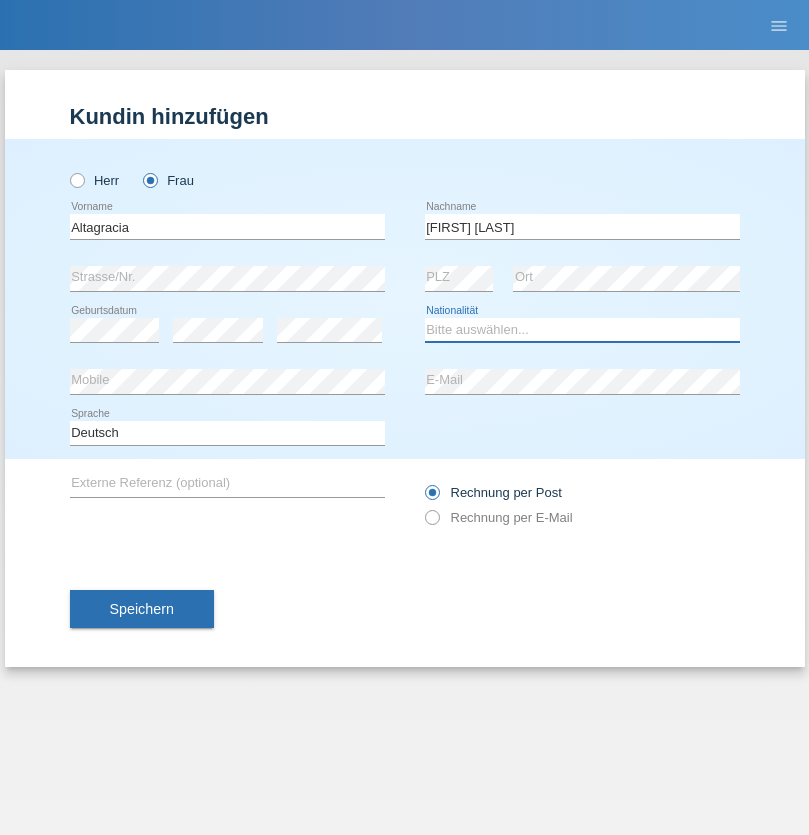 select on "DO" 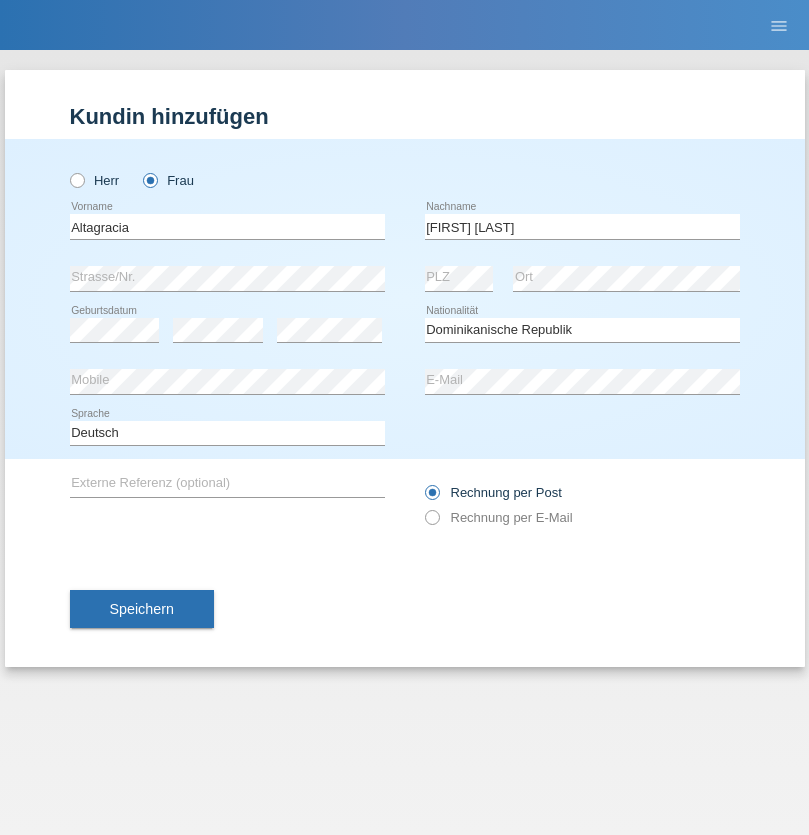 select on "C" 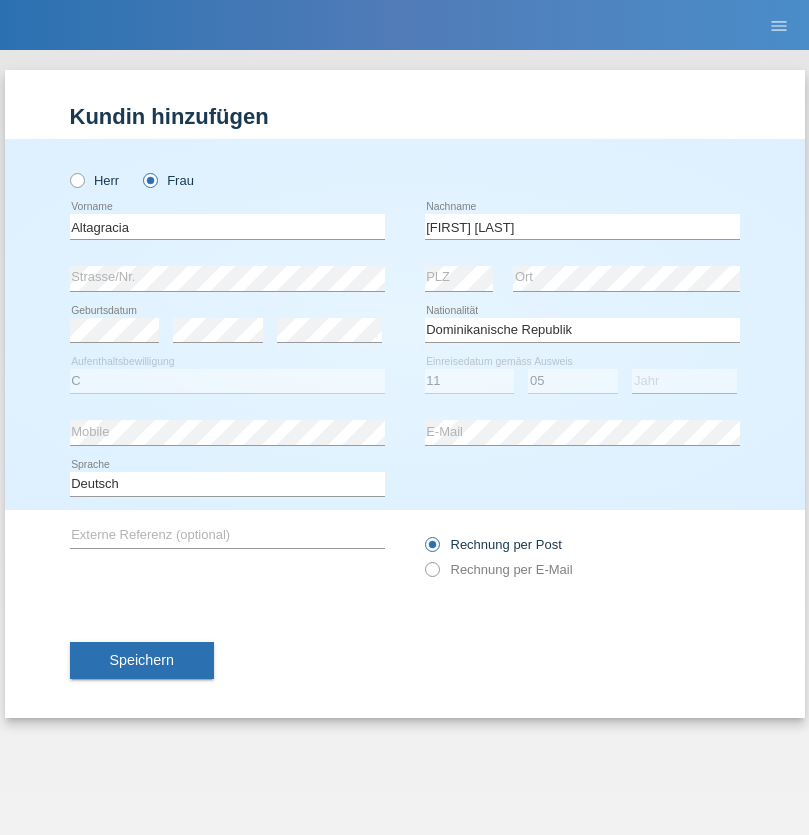 select on "2002" 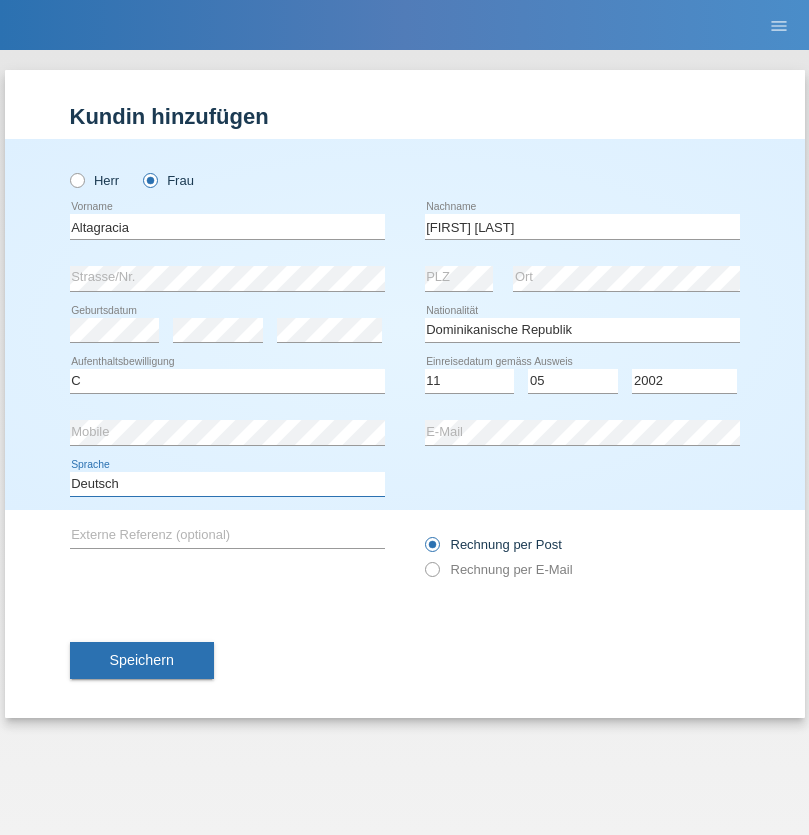 select on "en" 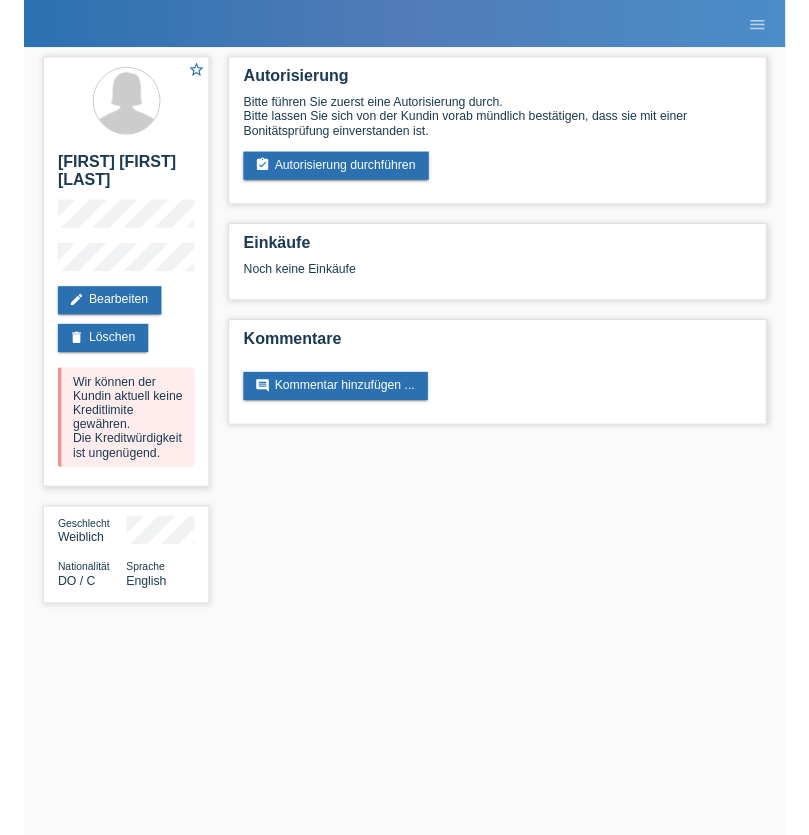 scroll, scrollTop: 0, scrollLeft: 0, axis: both 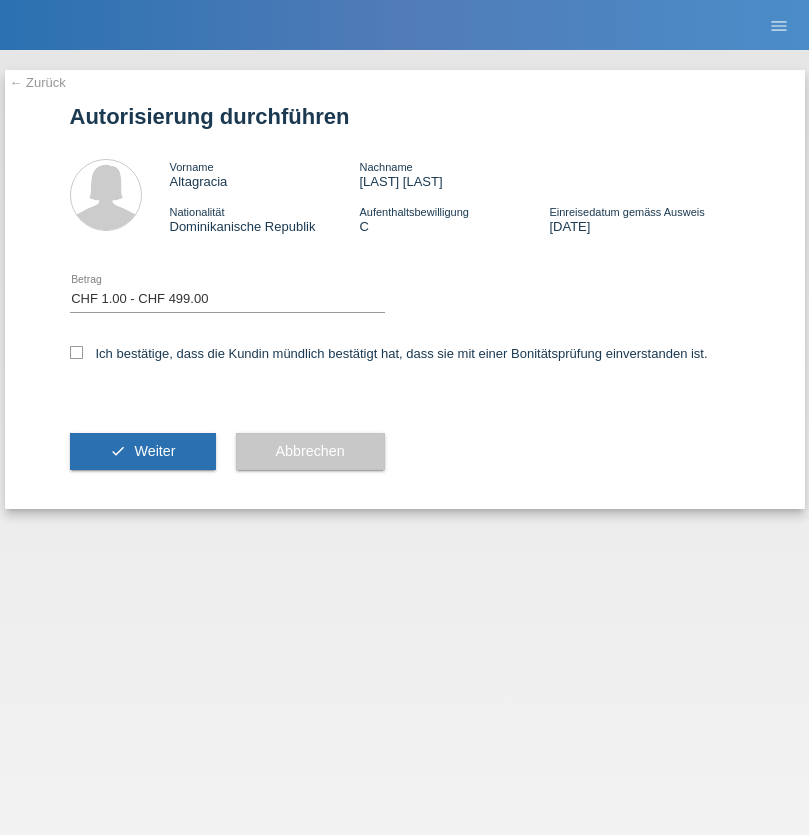 select on "1" 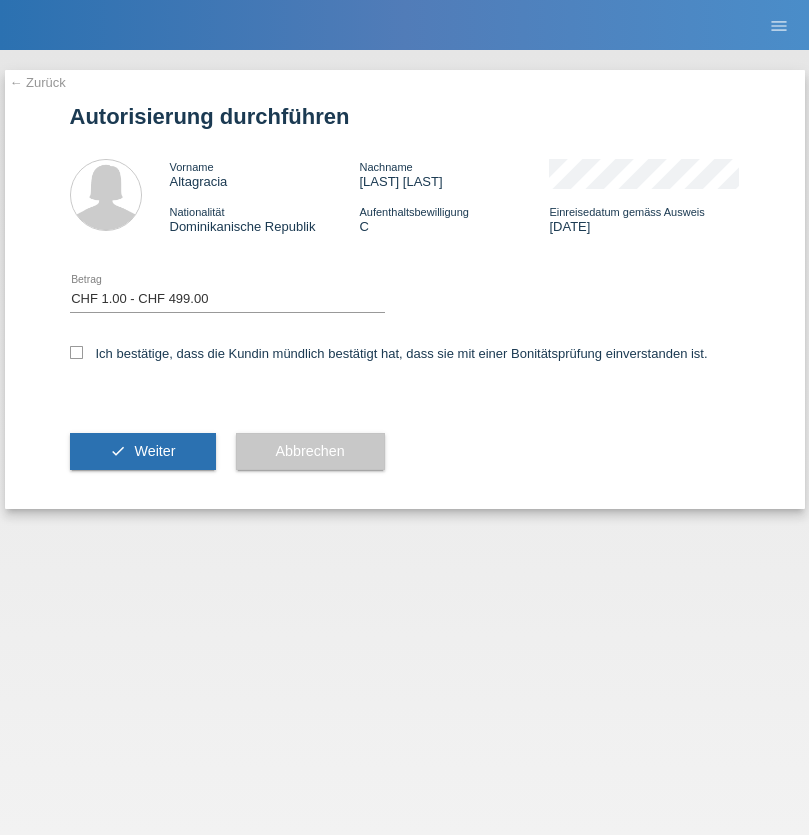 checkbox on "true" 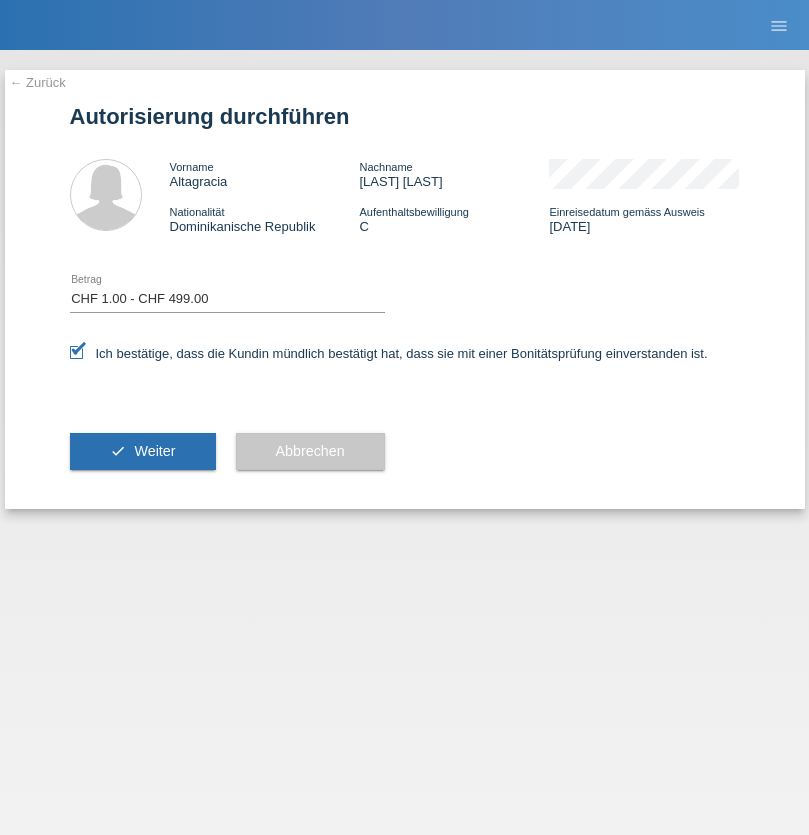scroll, scrollTop: 0, scrollLeft: 0, axis: both 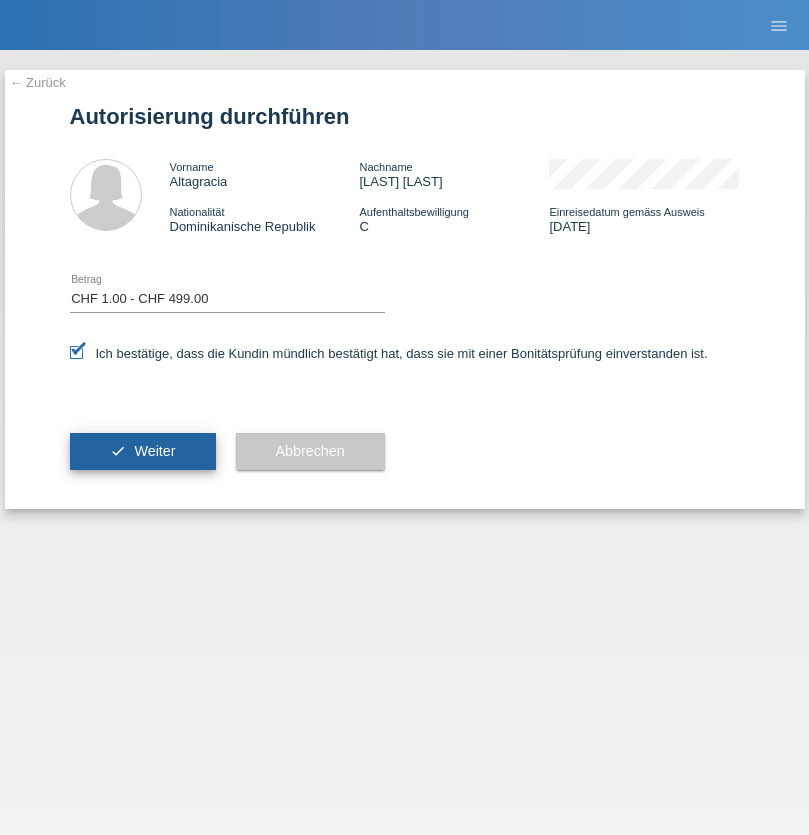 click on "Weiter" at bounding box center (154, 451) 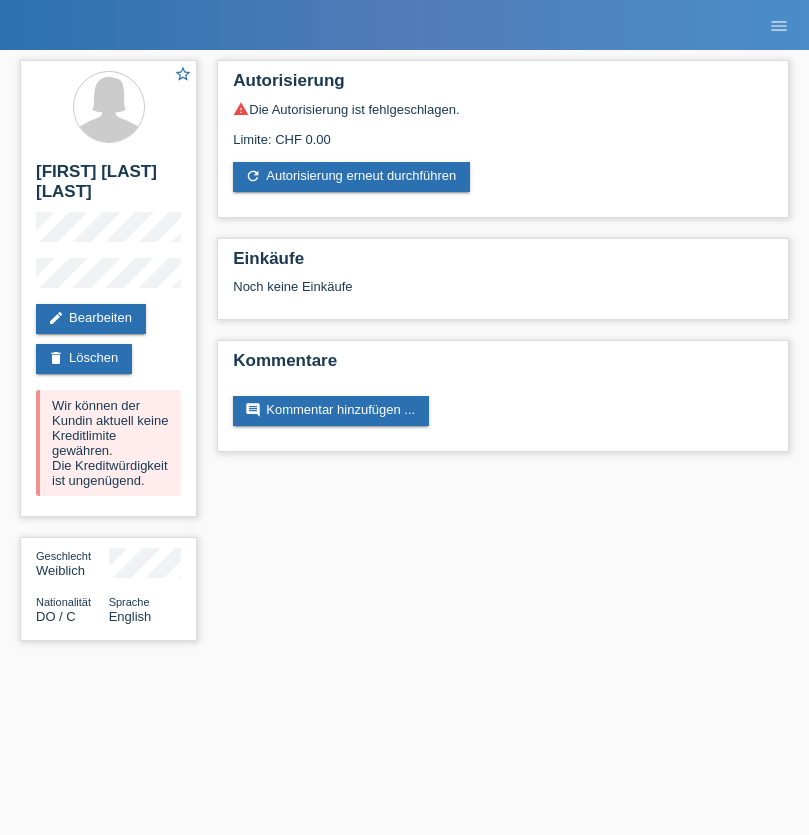 scroll, scrollTop: 0, scrollLeft: 0, axis: both 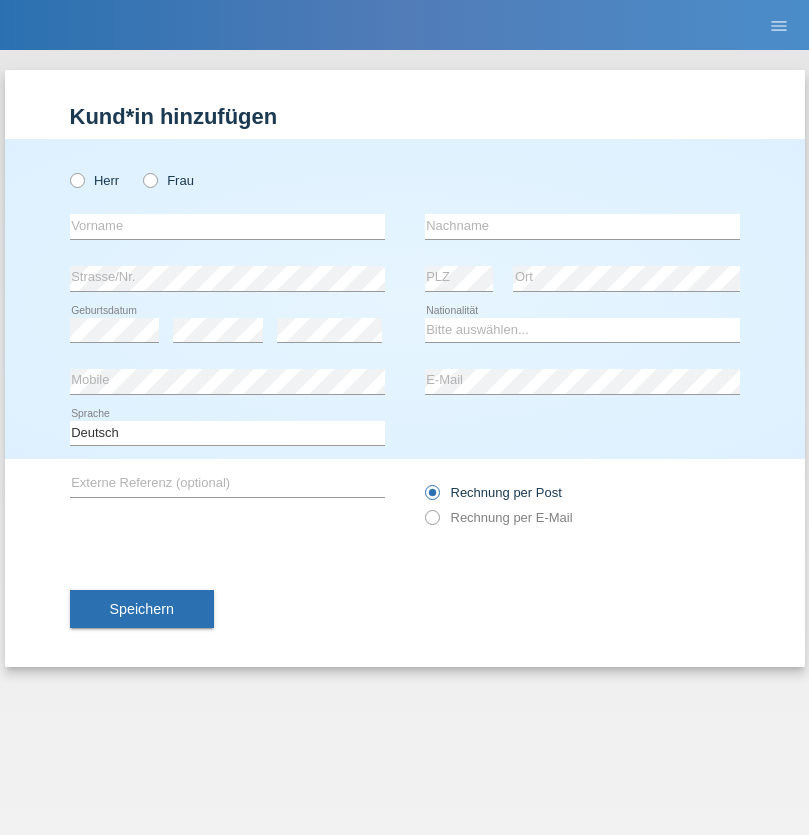 radio on "true" 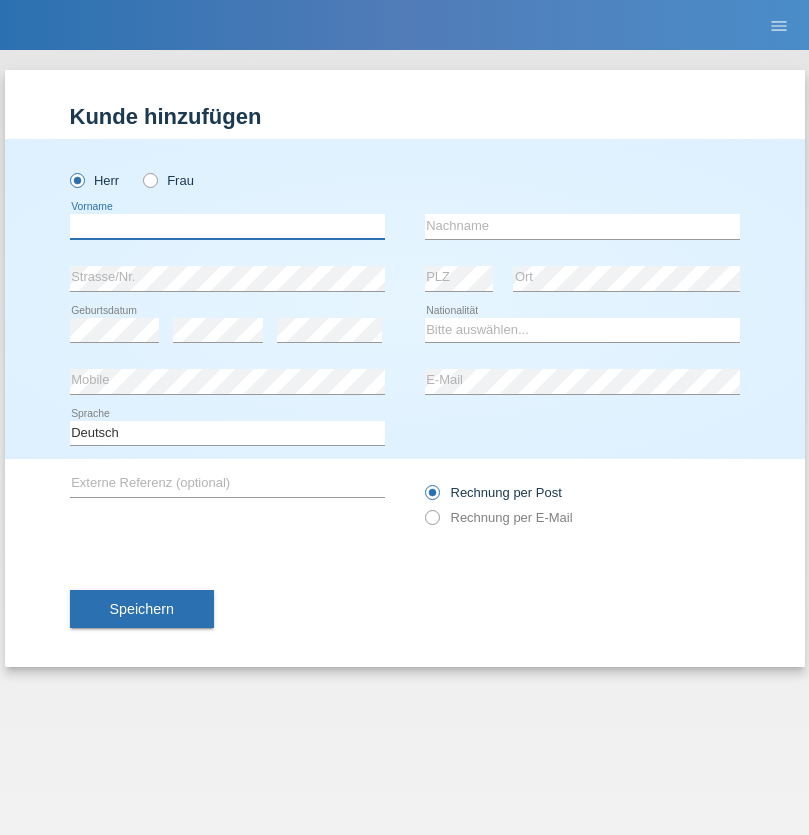 click at bounding box center (227, 226) 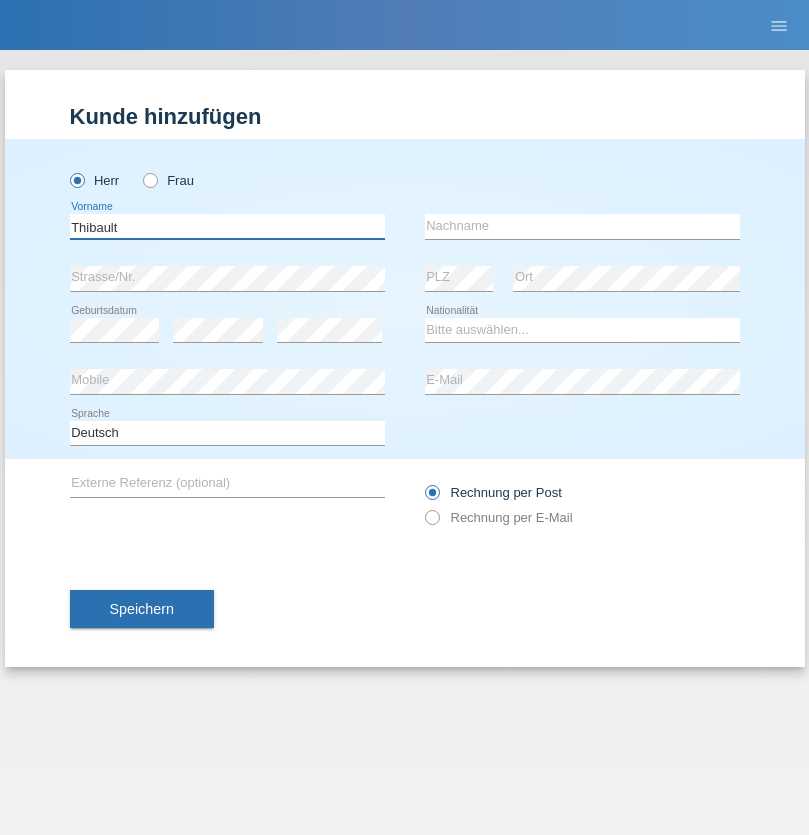 type on "Thibault" 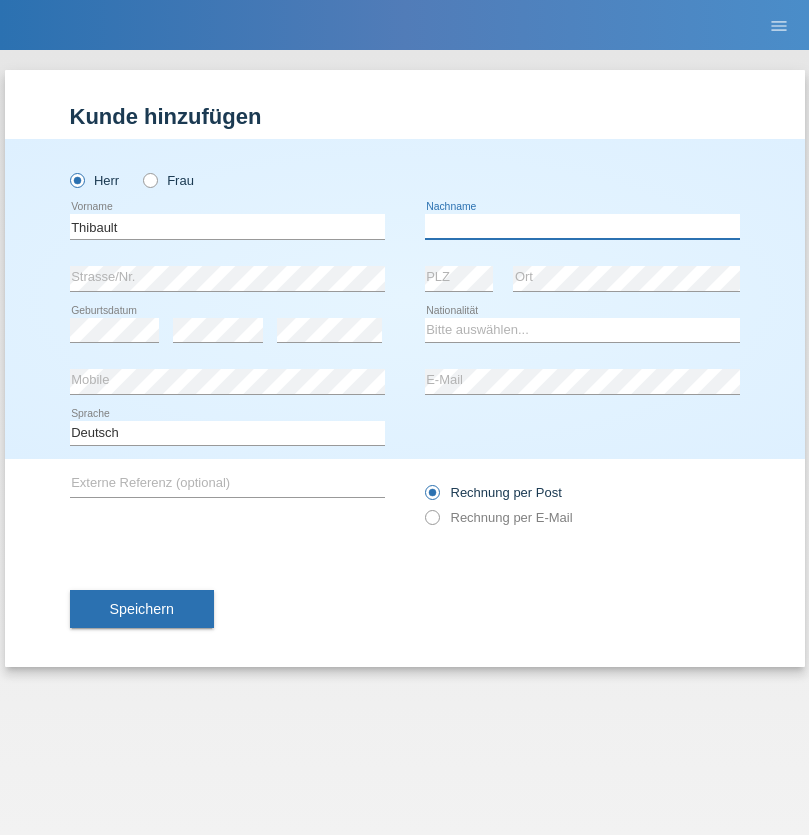 click at bounding box center (582, 226) 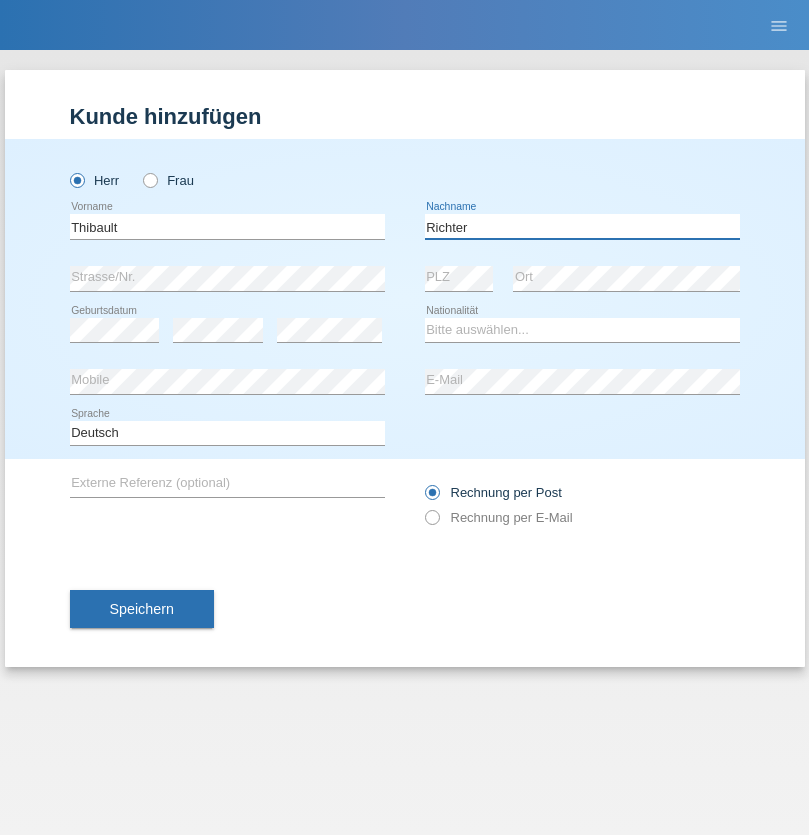 type on "Richter" 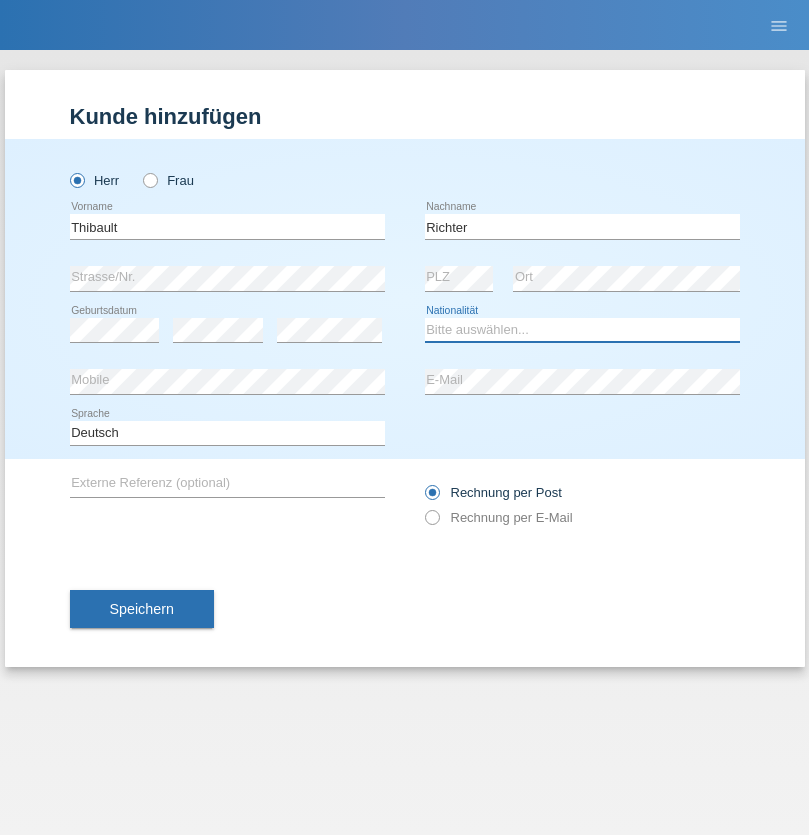 select on "CH" 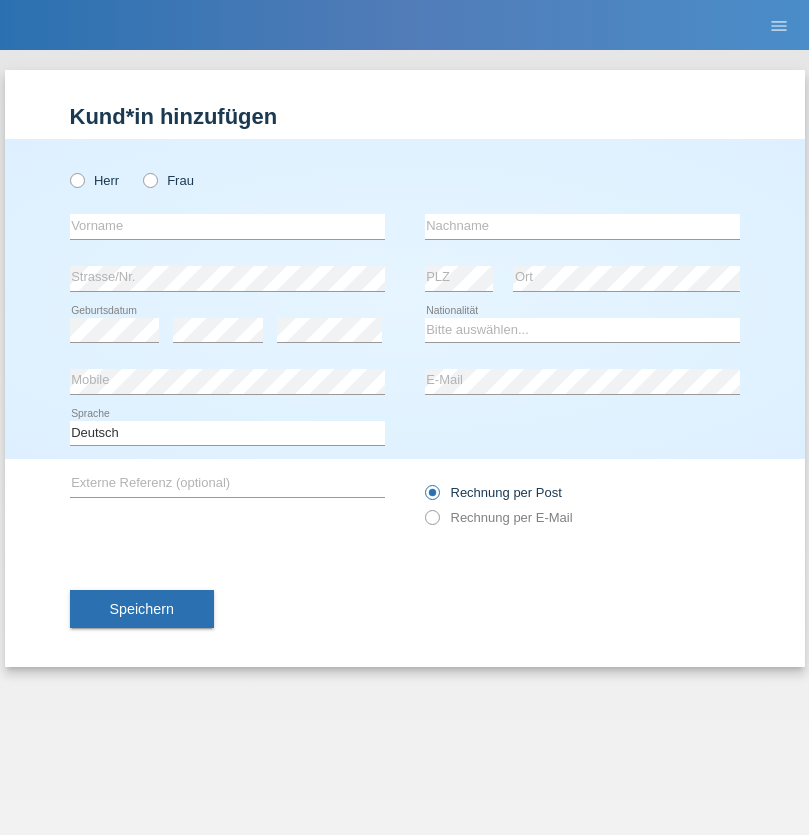 scroll, scrollTop: 0, scrollLeft: 0, axis: both 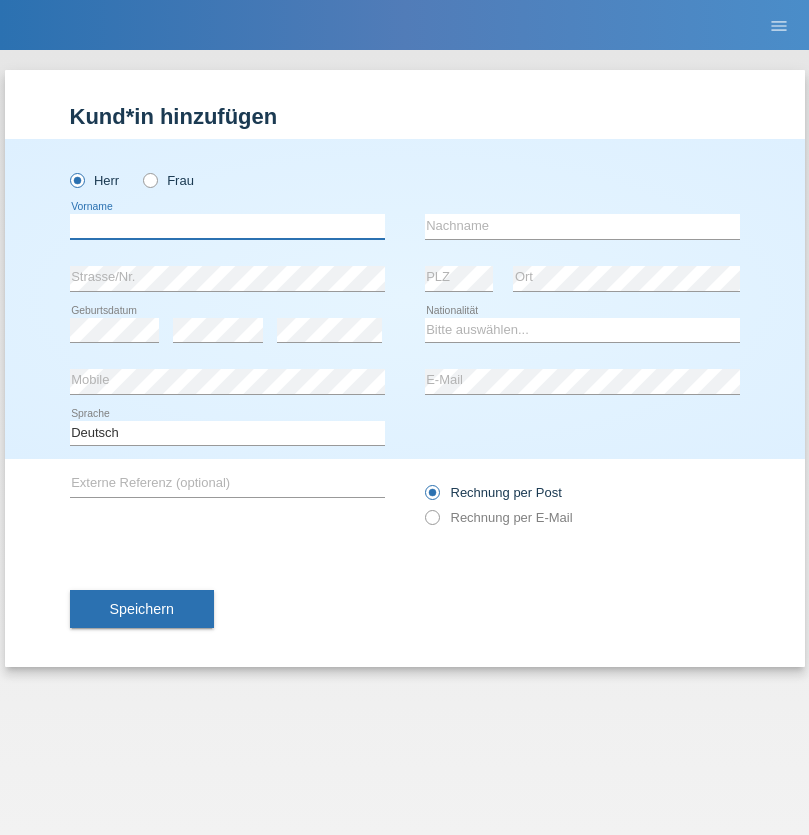 click at bounding box center [227, 226] 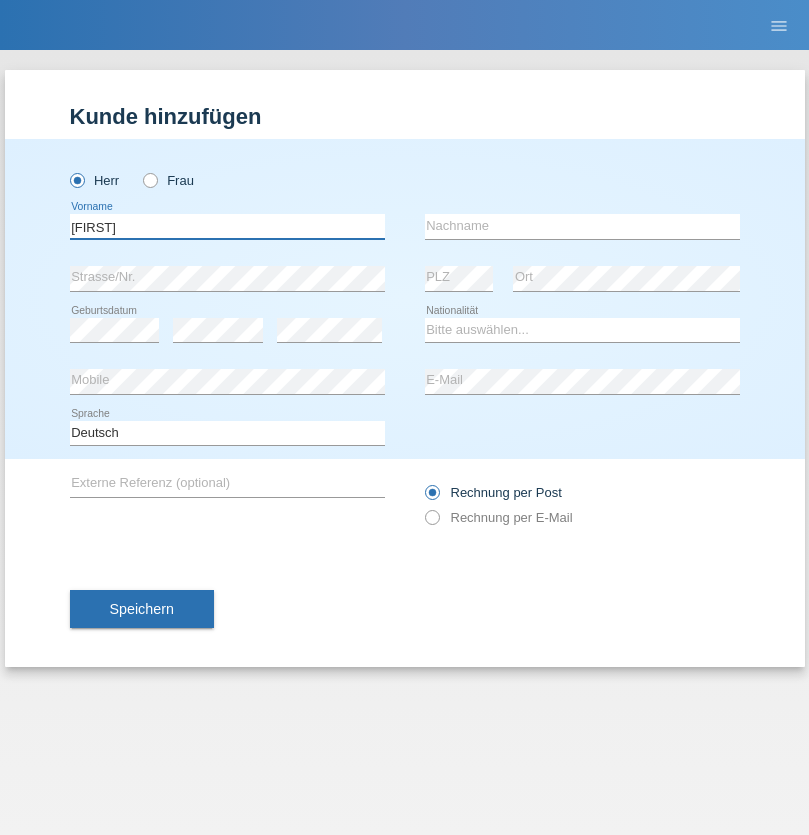 type on "[FIRST]" 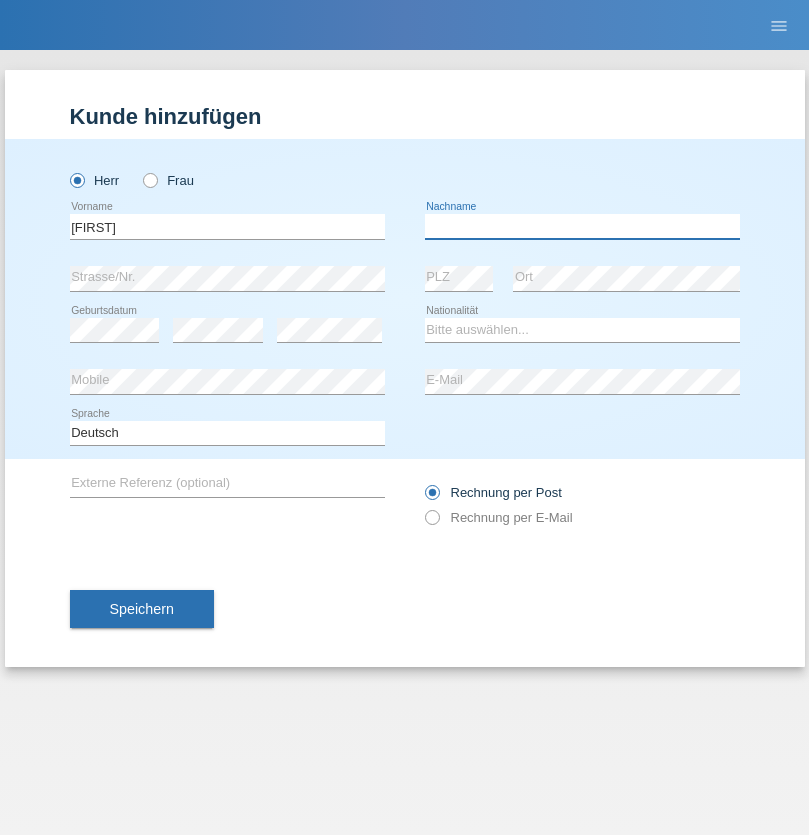 click at bounding box center (582, 226) 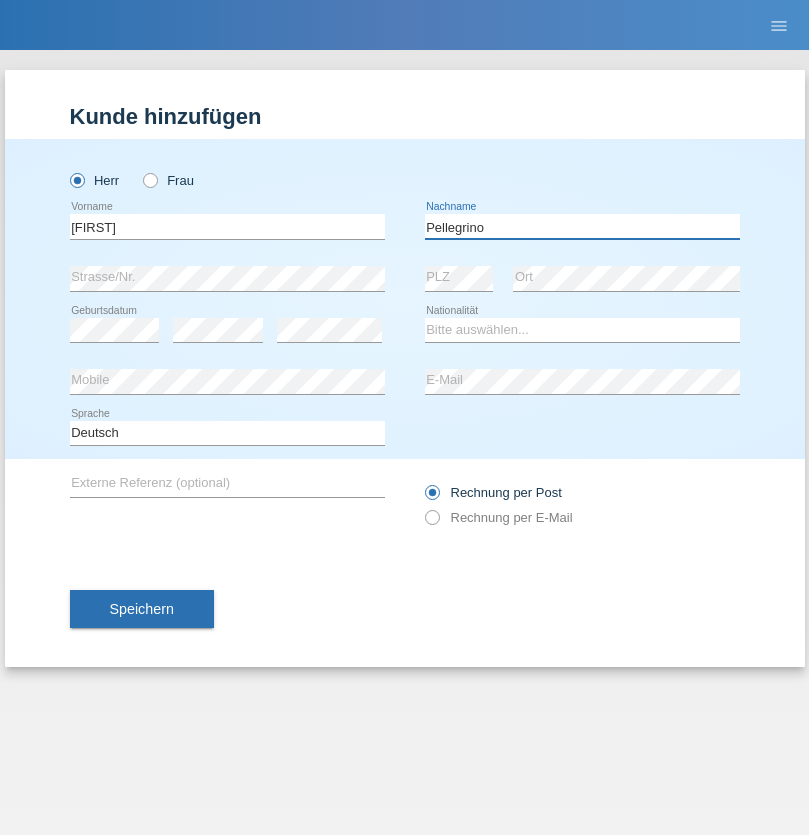 type on "Pellegrino" 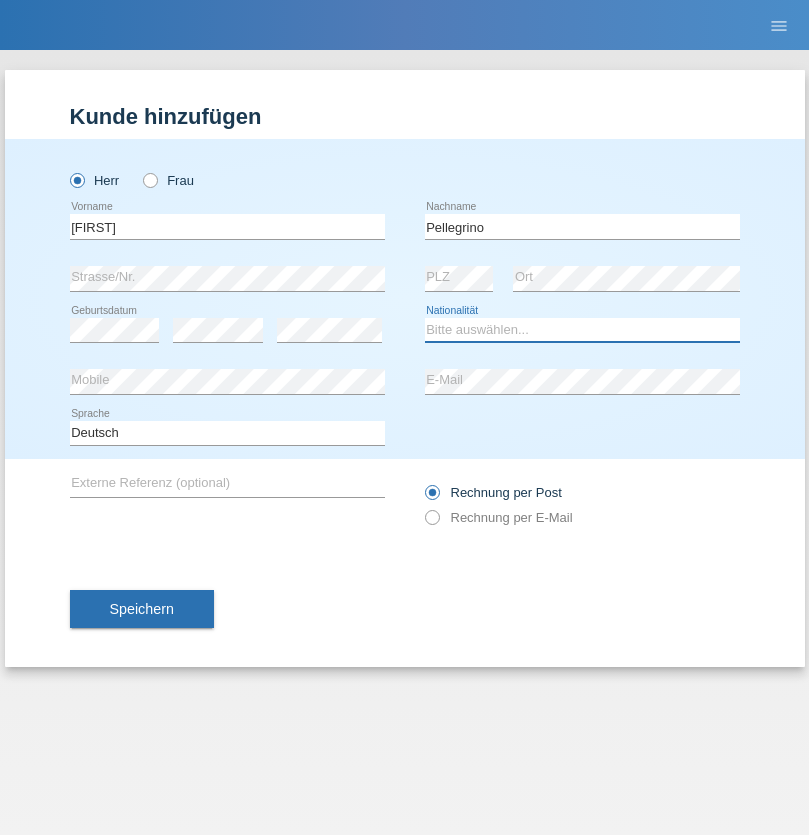 select on "IT" 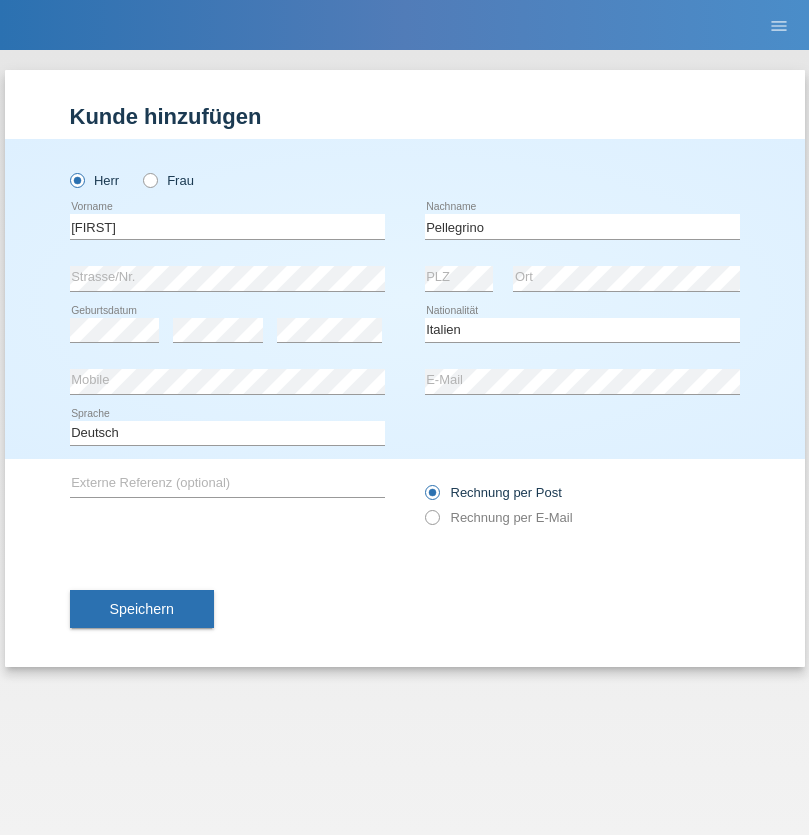 select on "C" 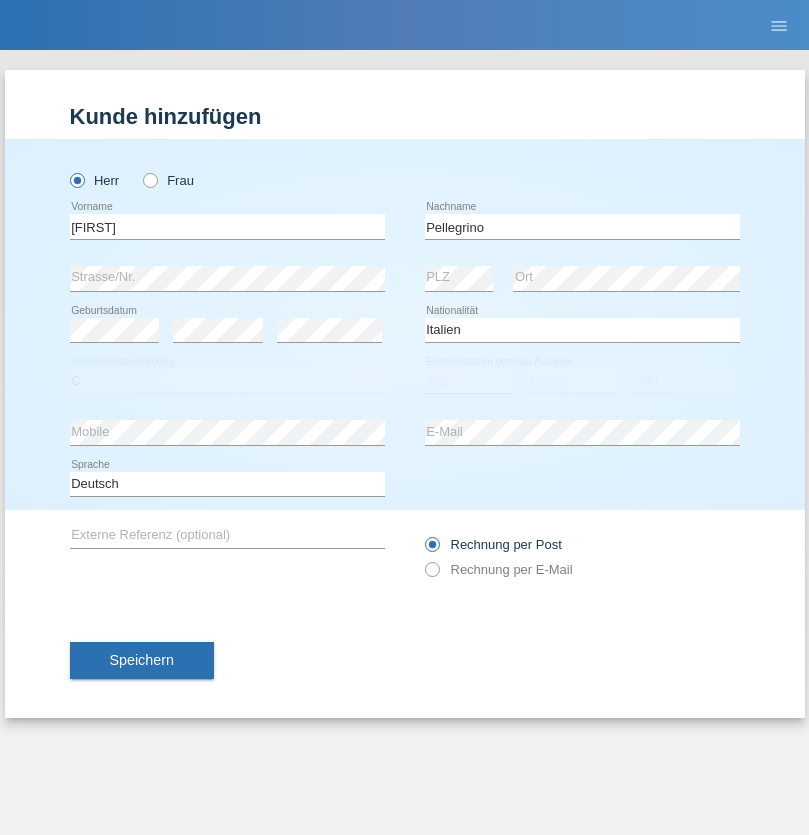 select on "07" 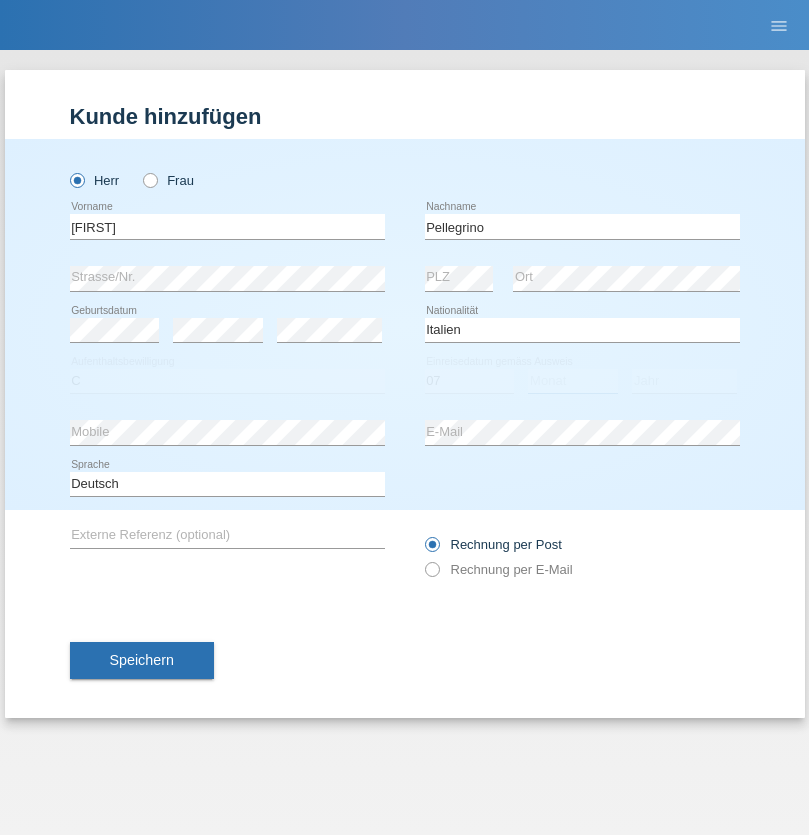 select on "07" 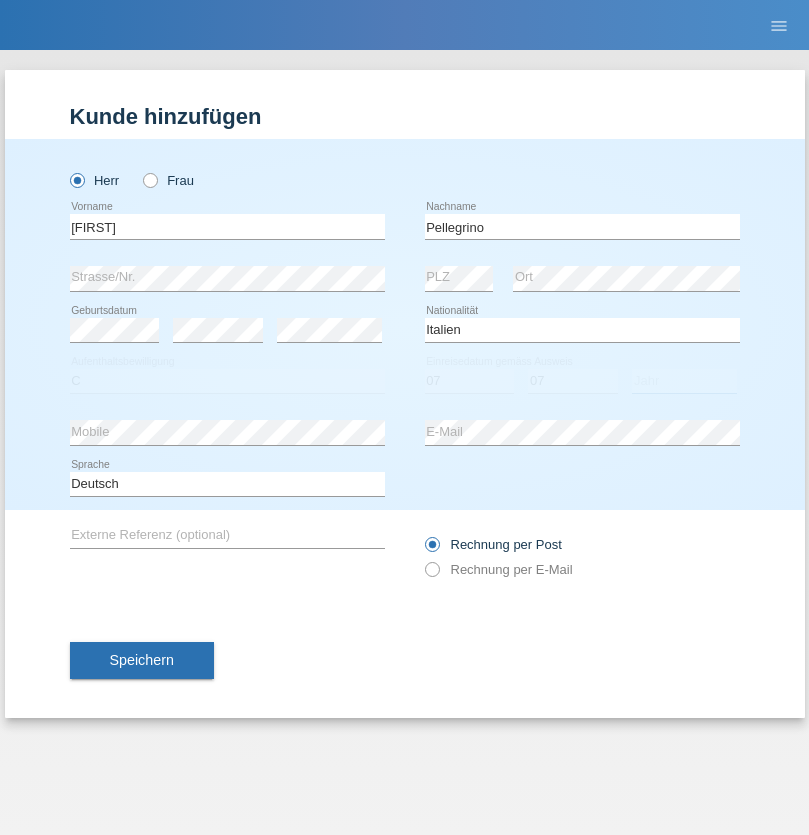 select on "2021" 